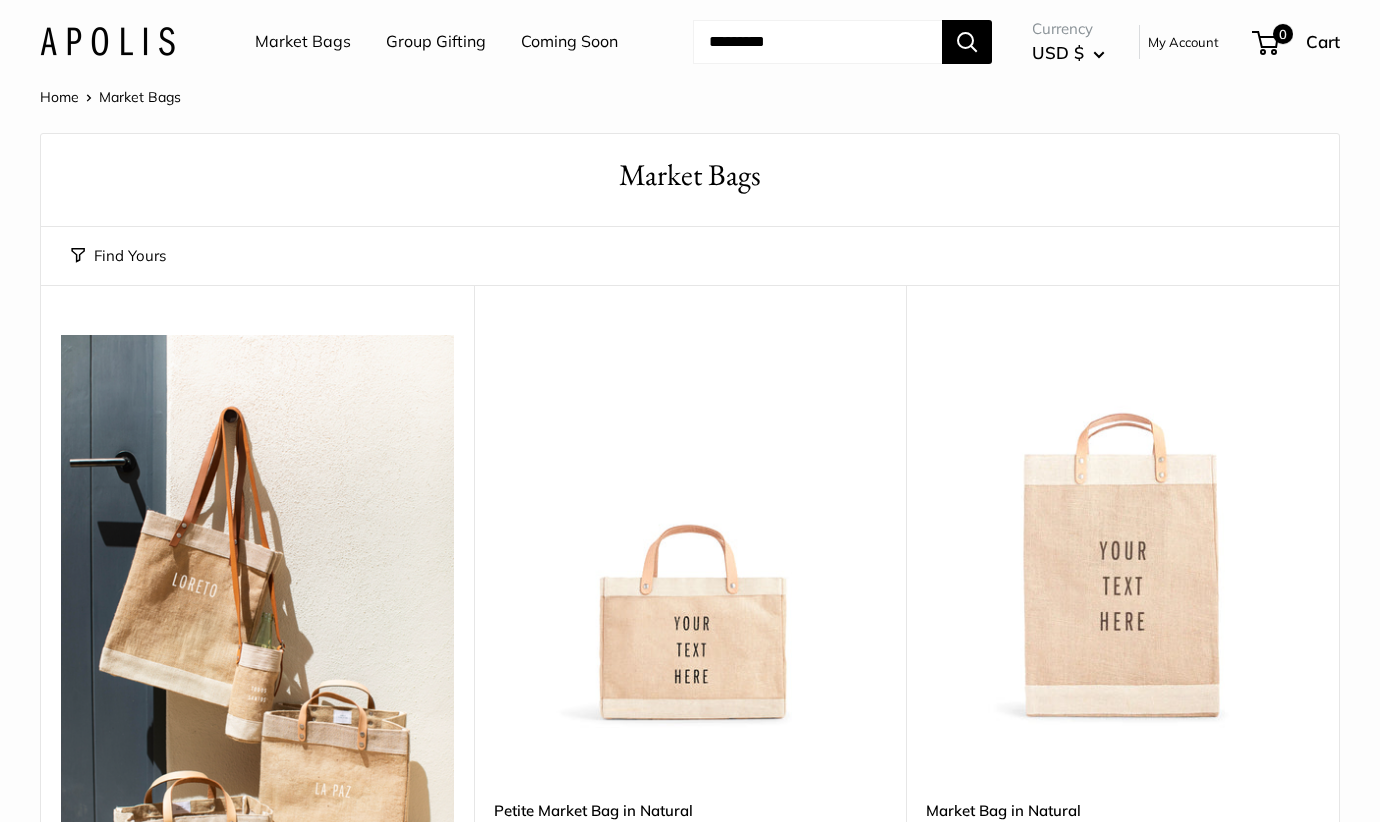 scroll, scrollTop: 0, scrollLeft: 0, axis: both 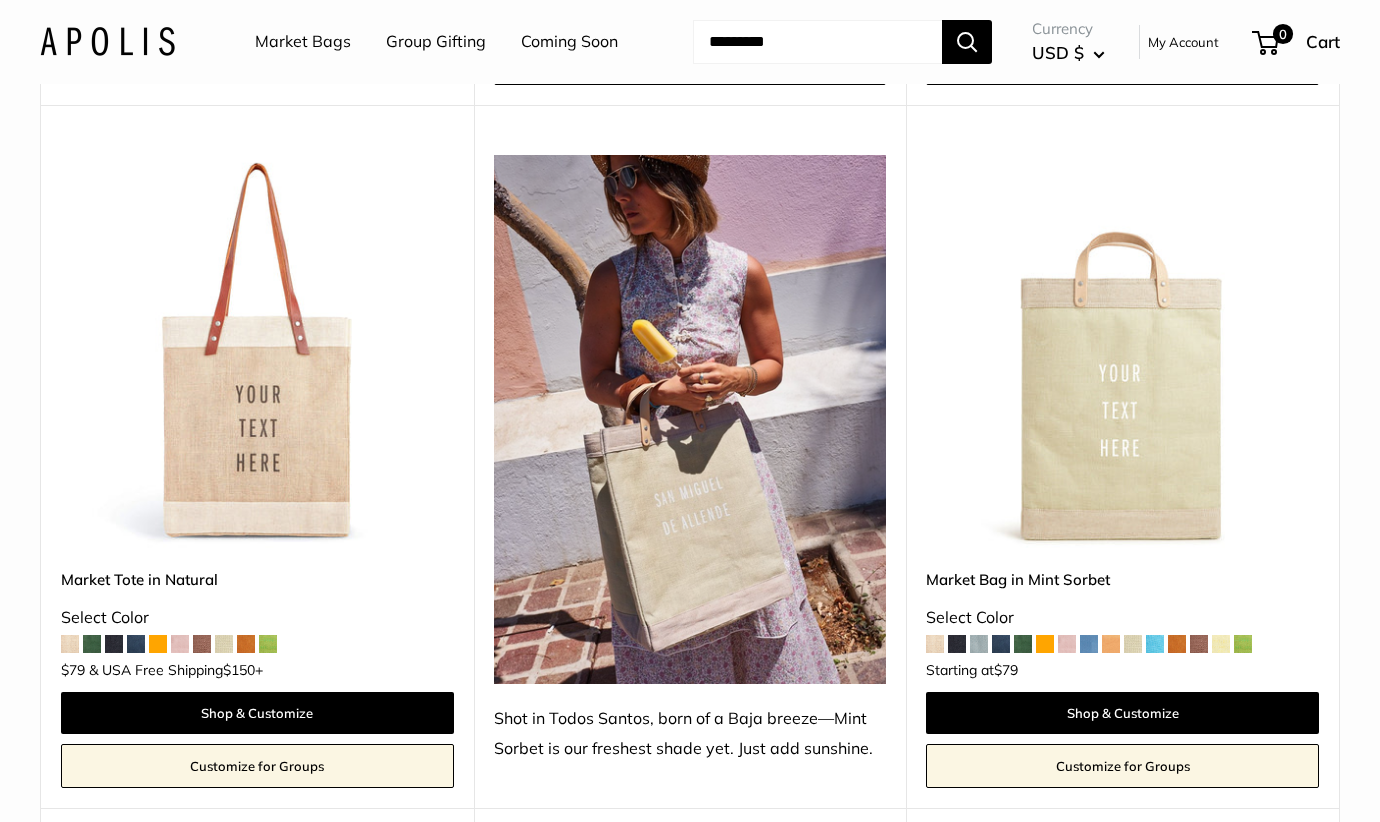 click at bounding box center (0, 0) 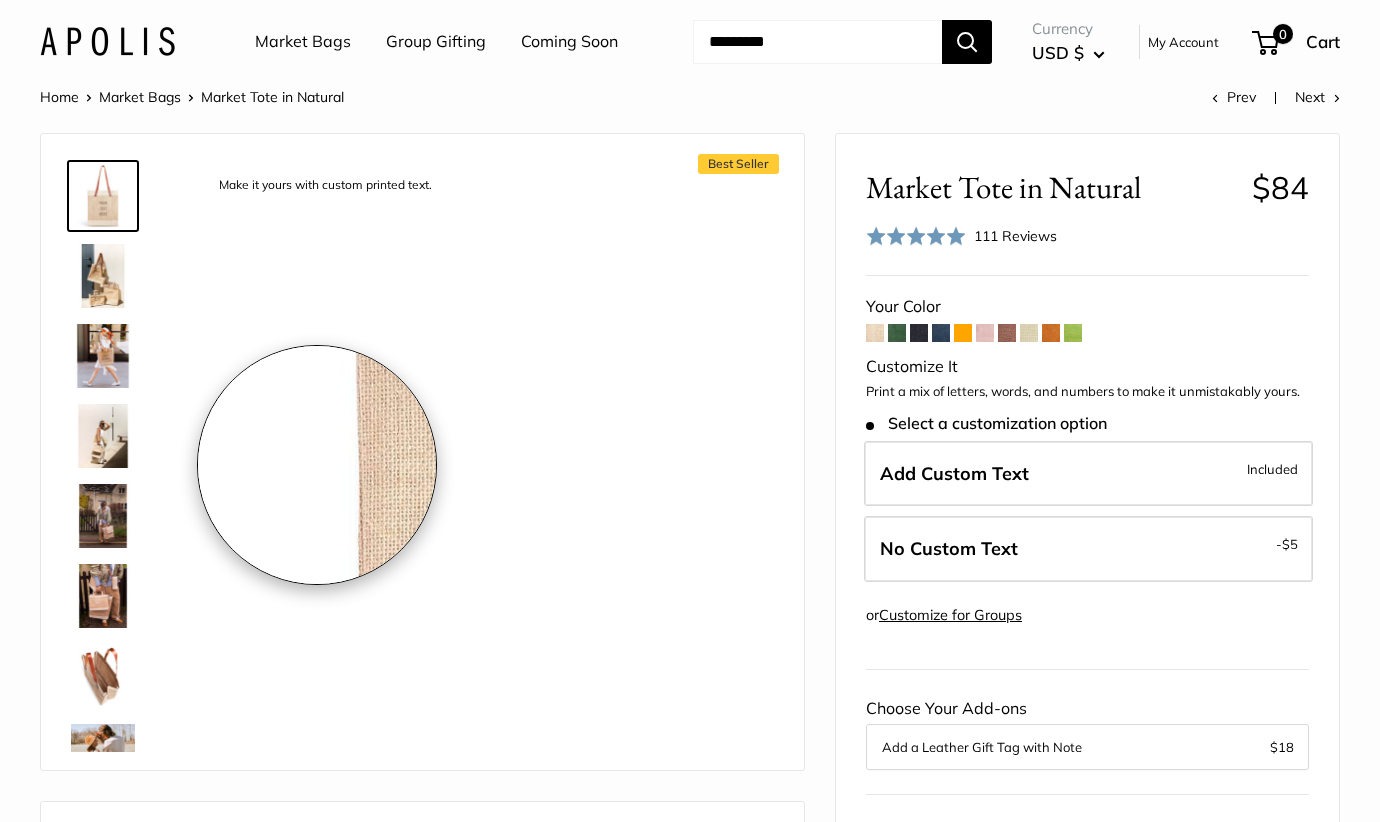 scroll, scrollTop: 0, scrollLeft: 0, axis: both 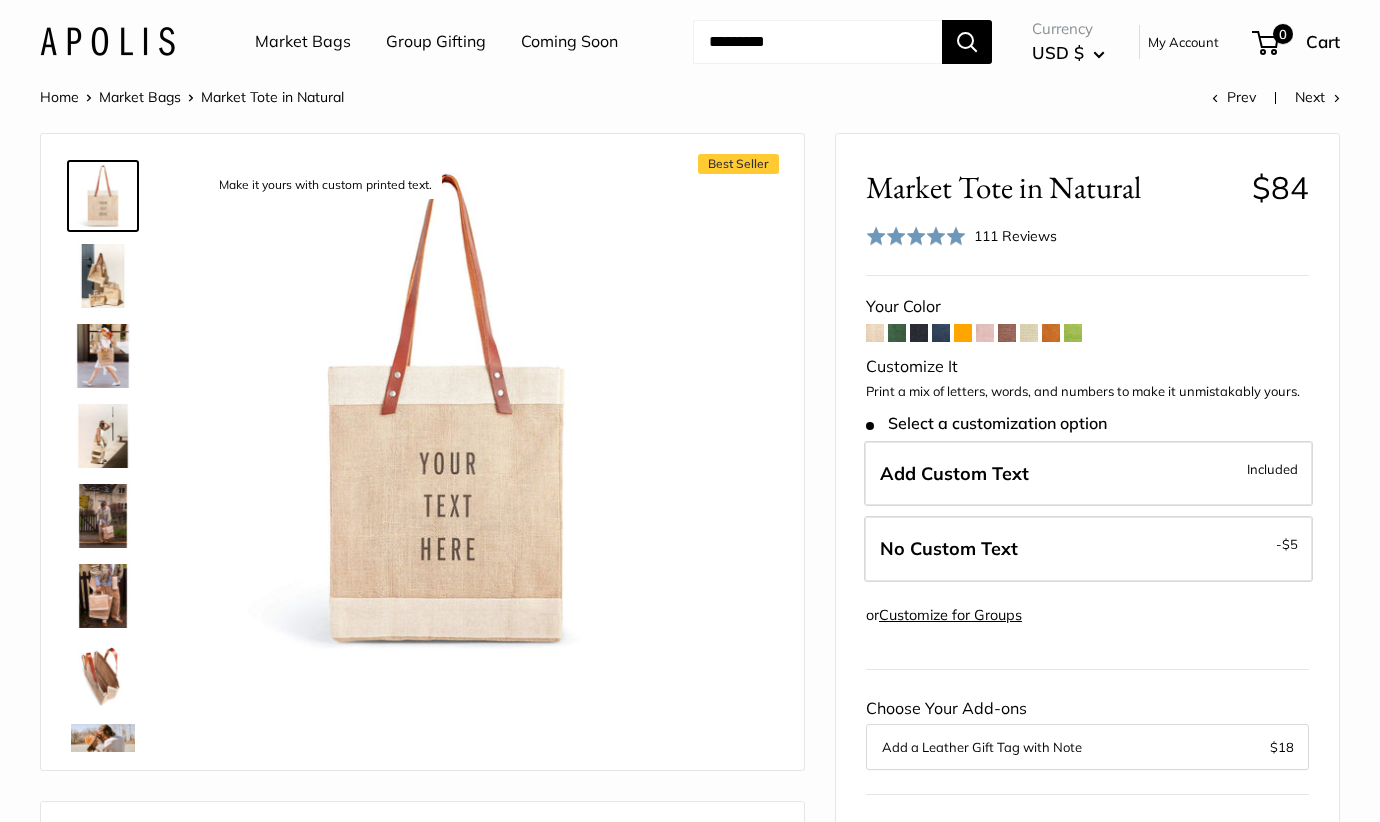 click at bounding box center [897, 333] 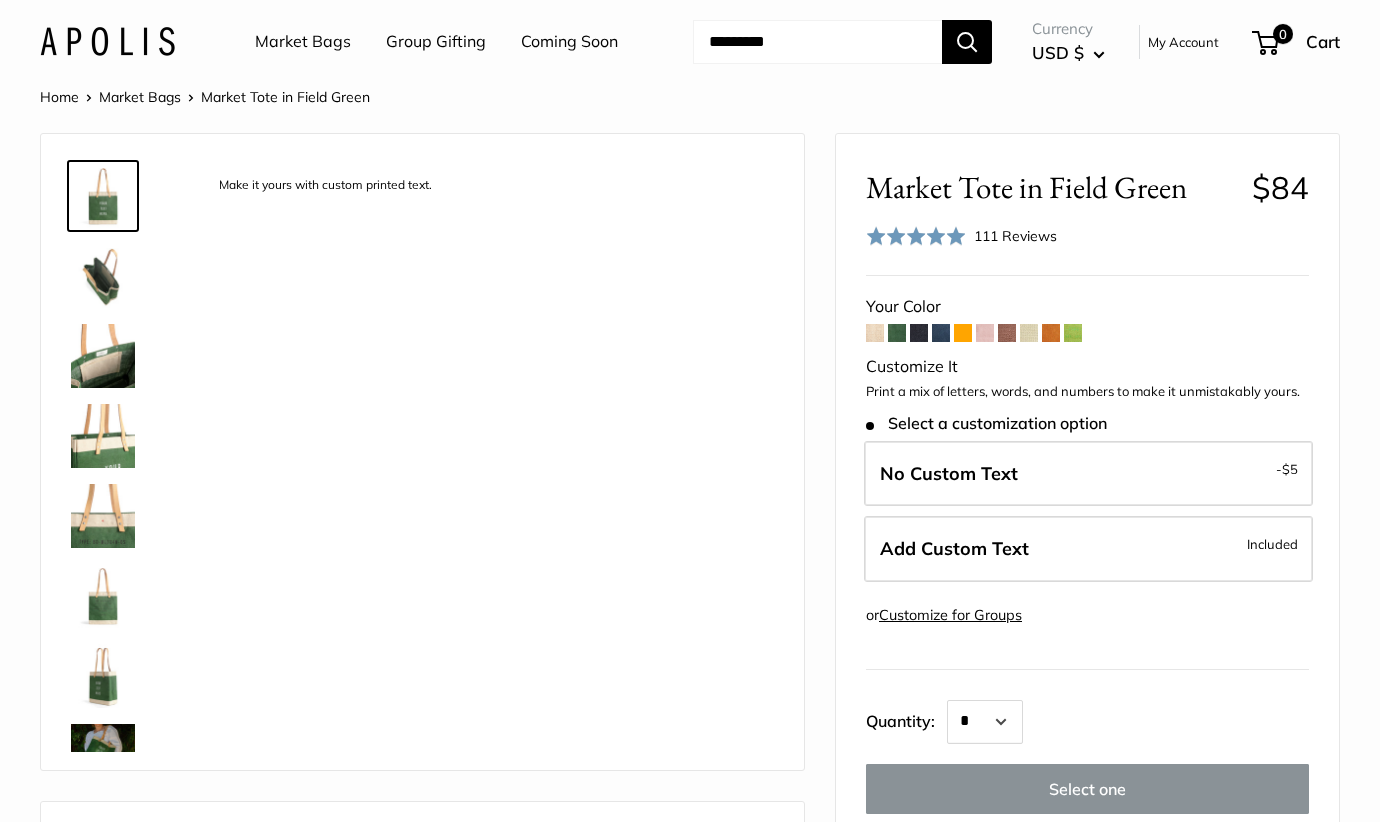 scroll, scrollTop: 0, scrollLeft: 0, axis: both 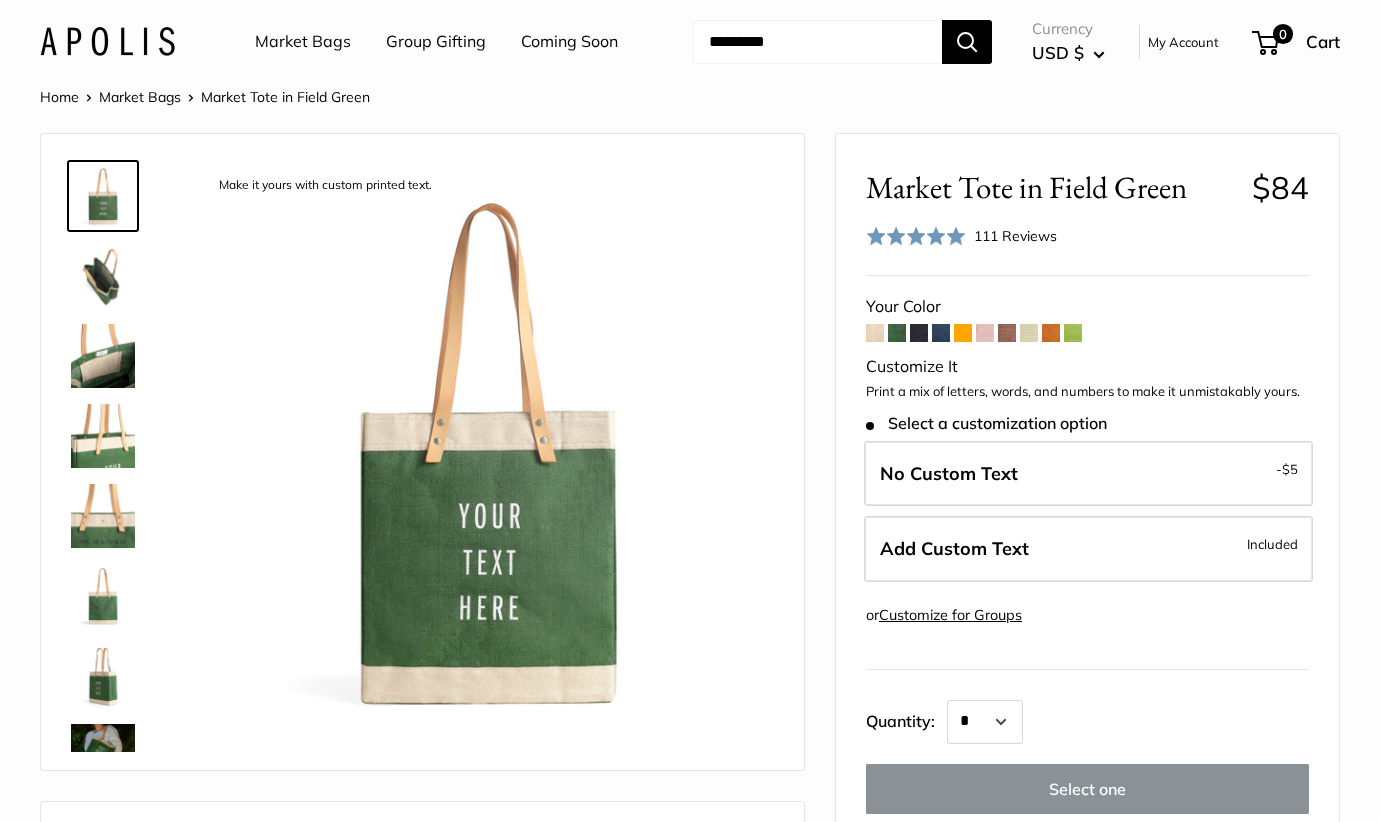 click at bounding box center (103, 276) 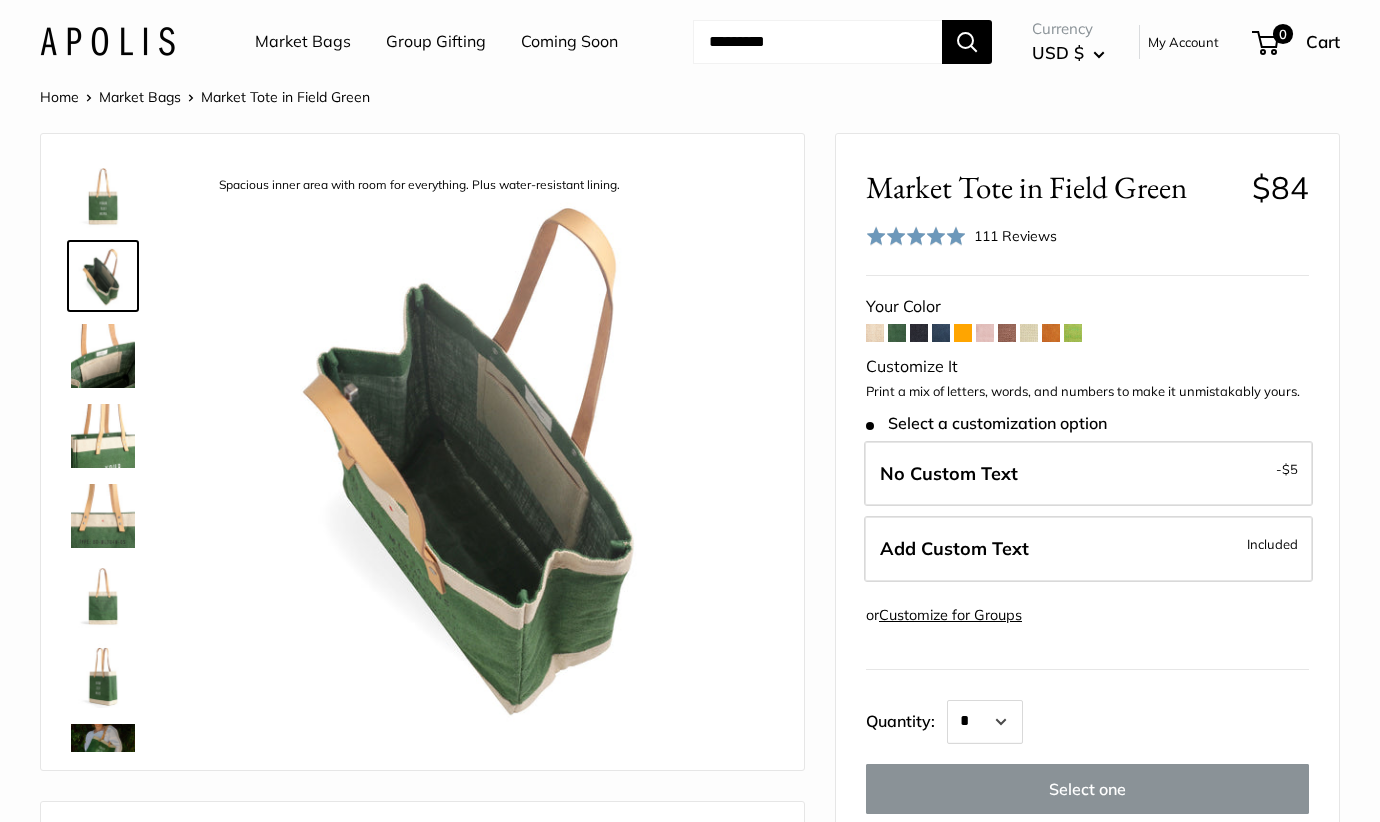 click at bounding box center [103, 356] 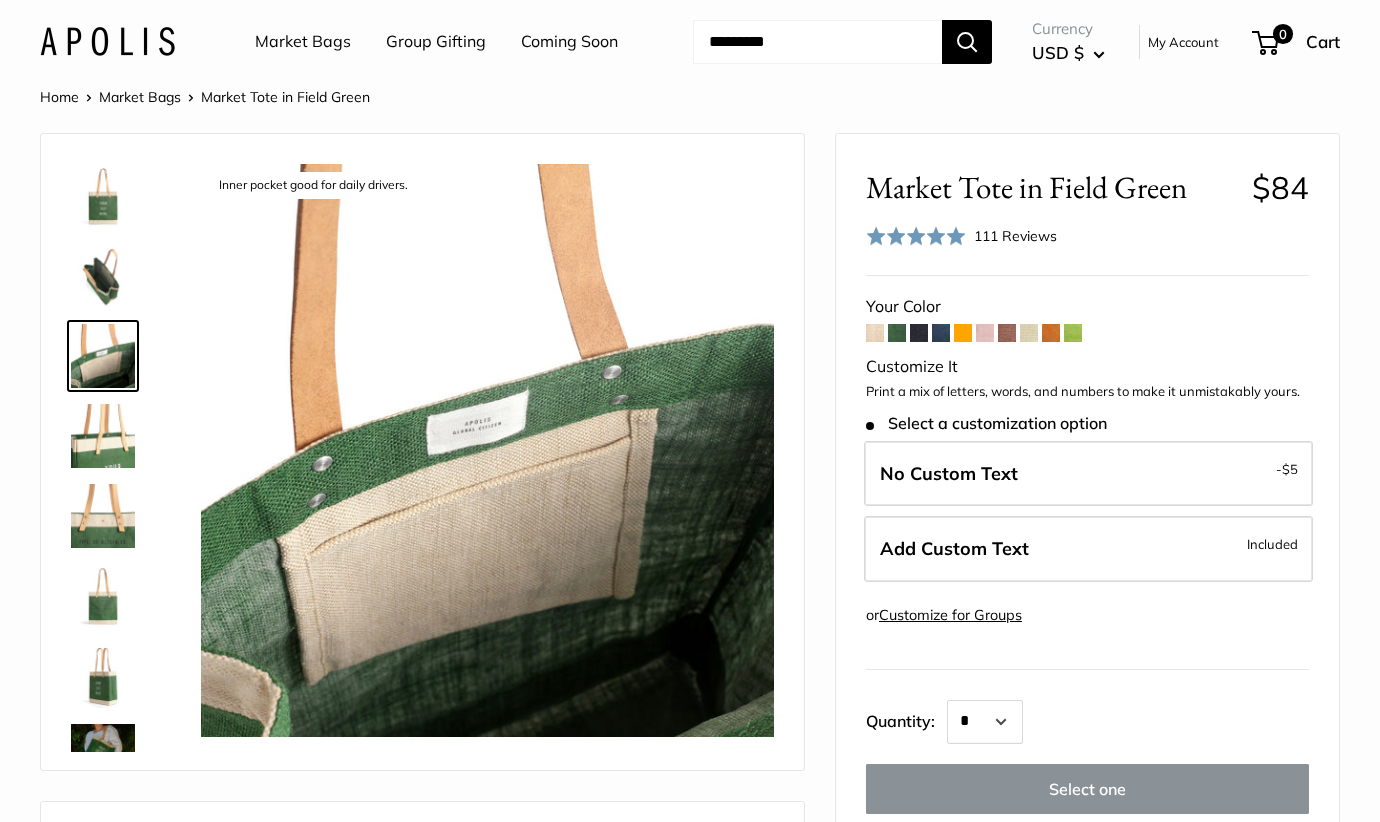 click at bounding box center (103, 356) 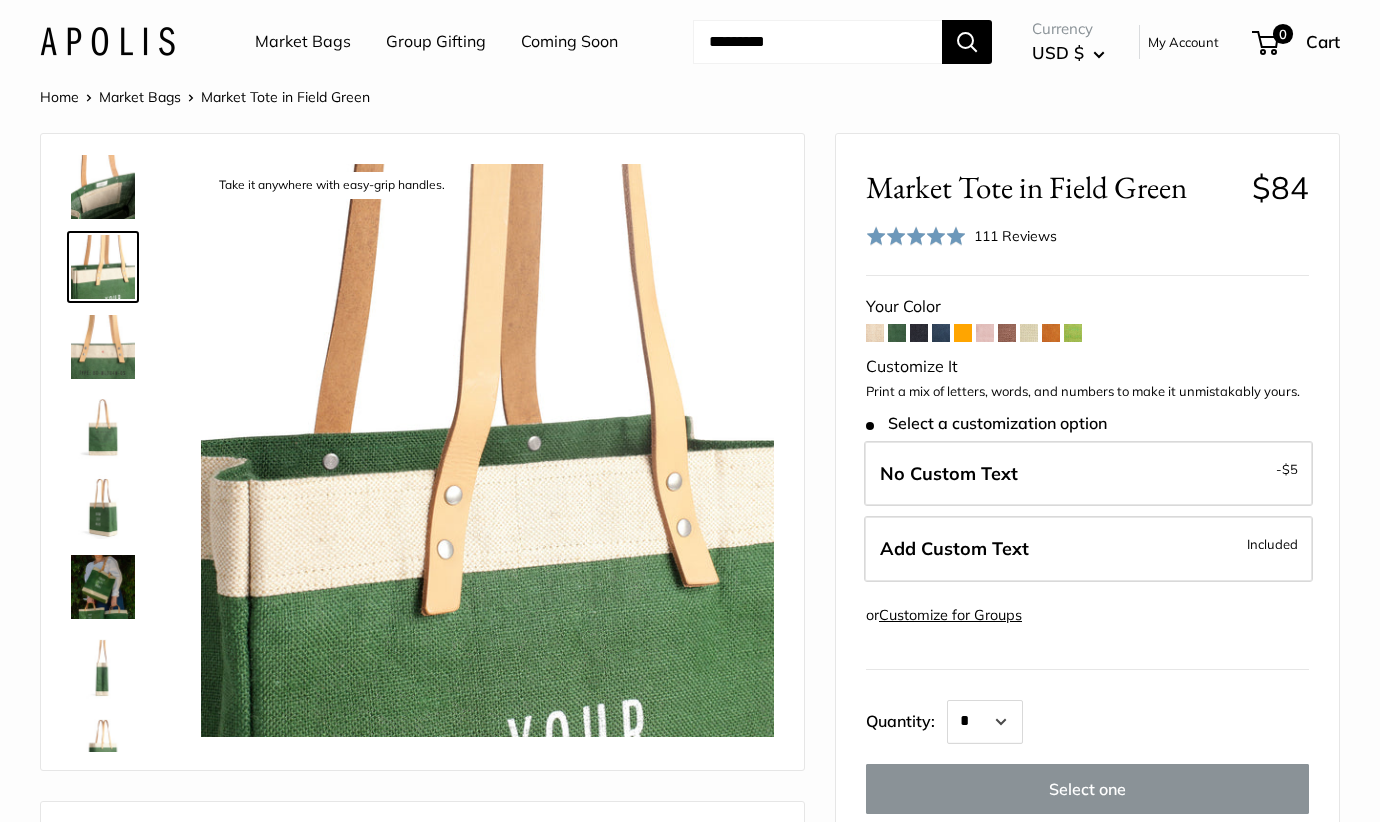 scroll, scrollTop: 186, scrollLeft: 0, axis: vertical 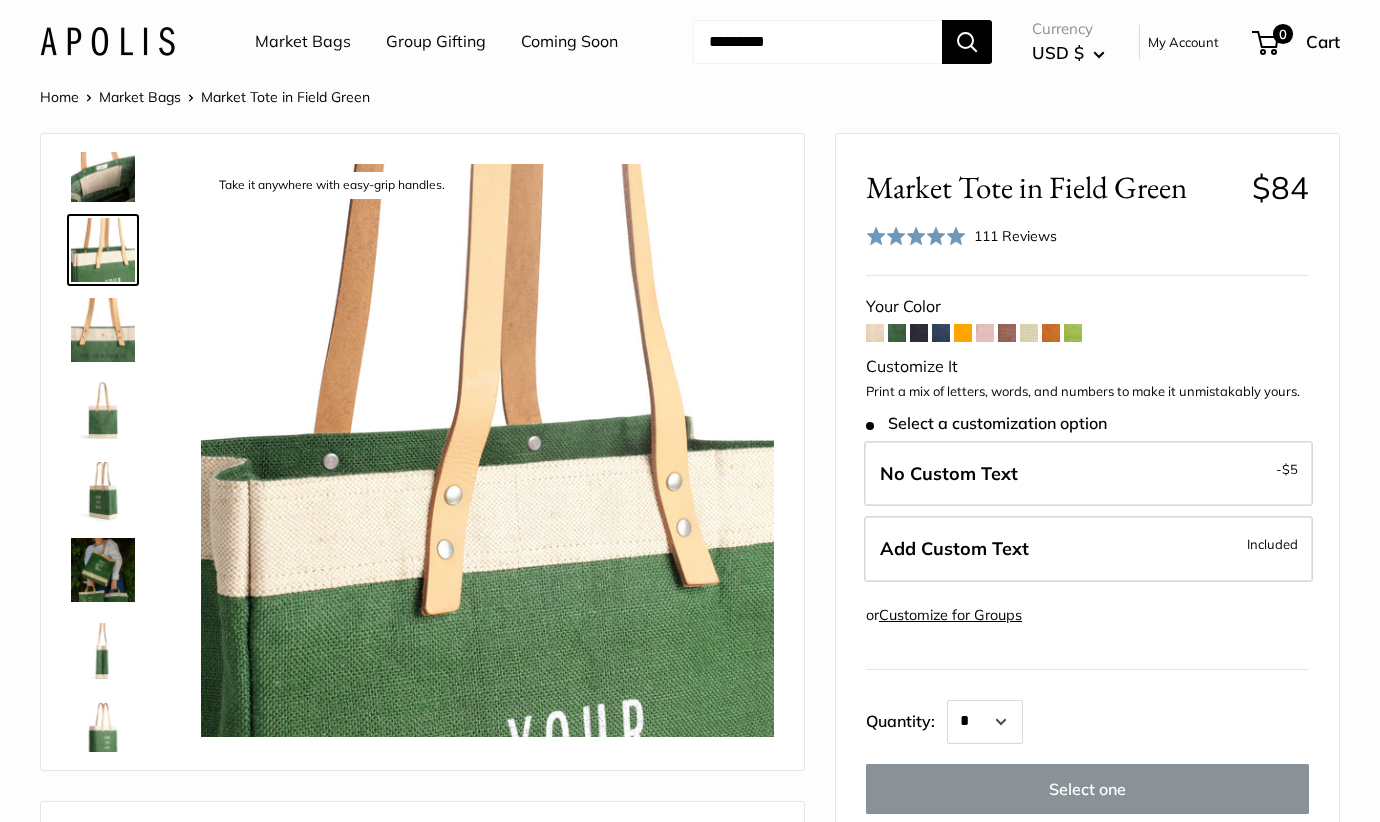 click at bounding box center [103, 330] 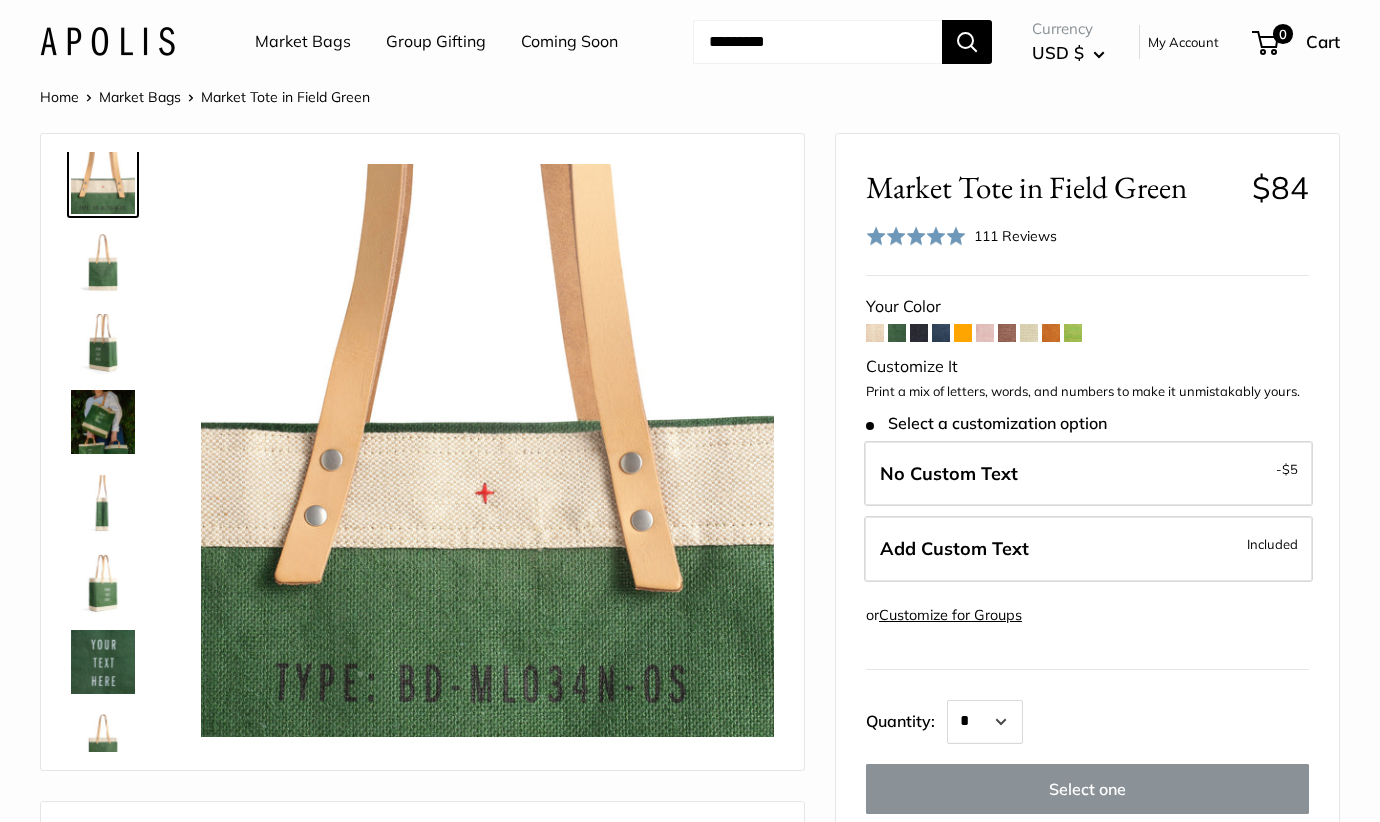 scroll, scrollTop: 348, scrollLeft: 0, axis: vertical 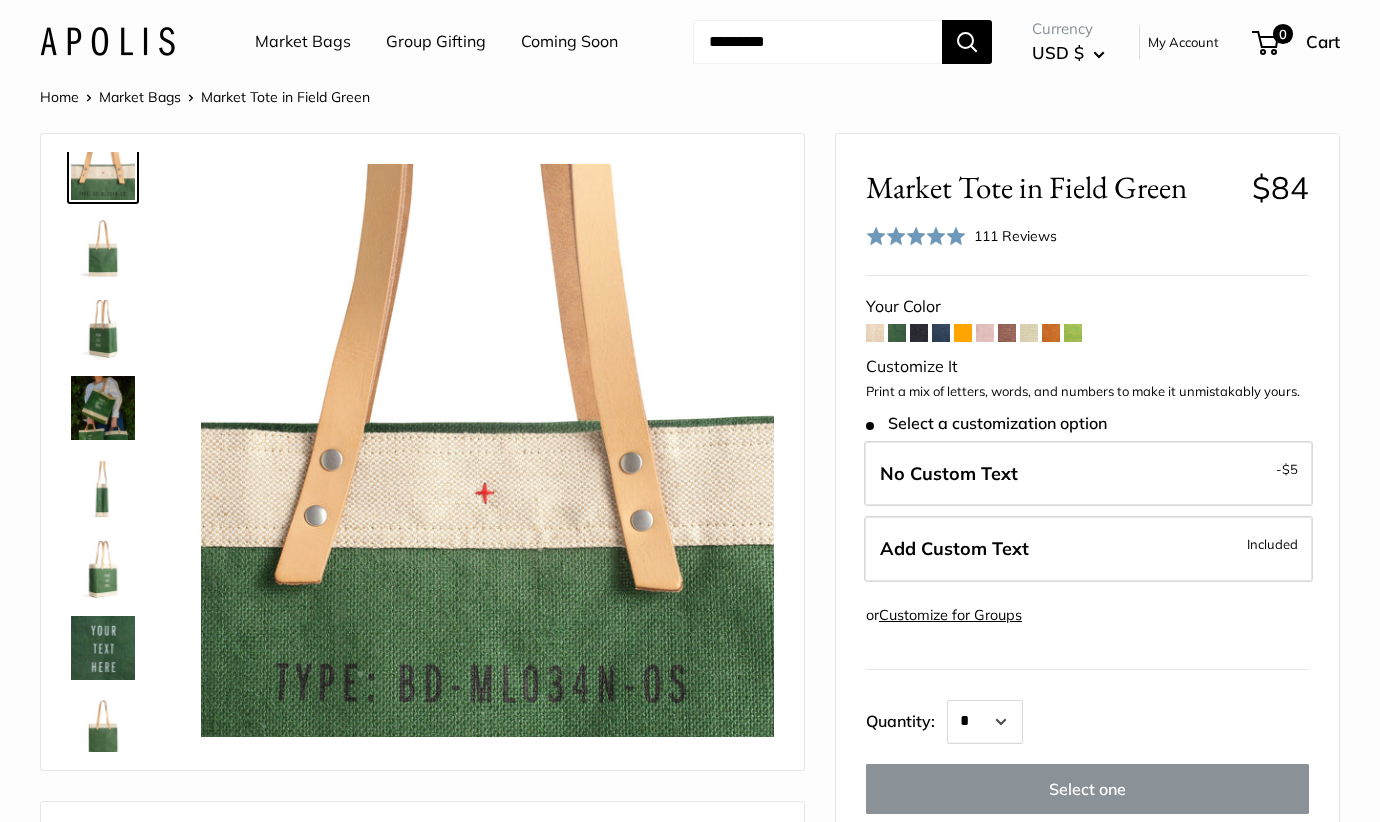 click at bounding box center (103, 488) 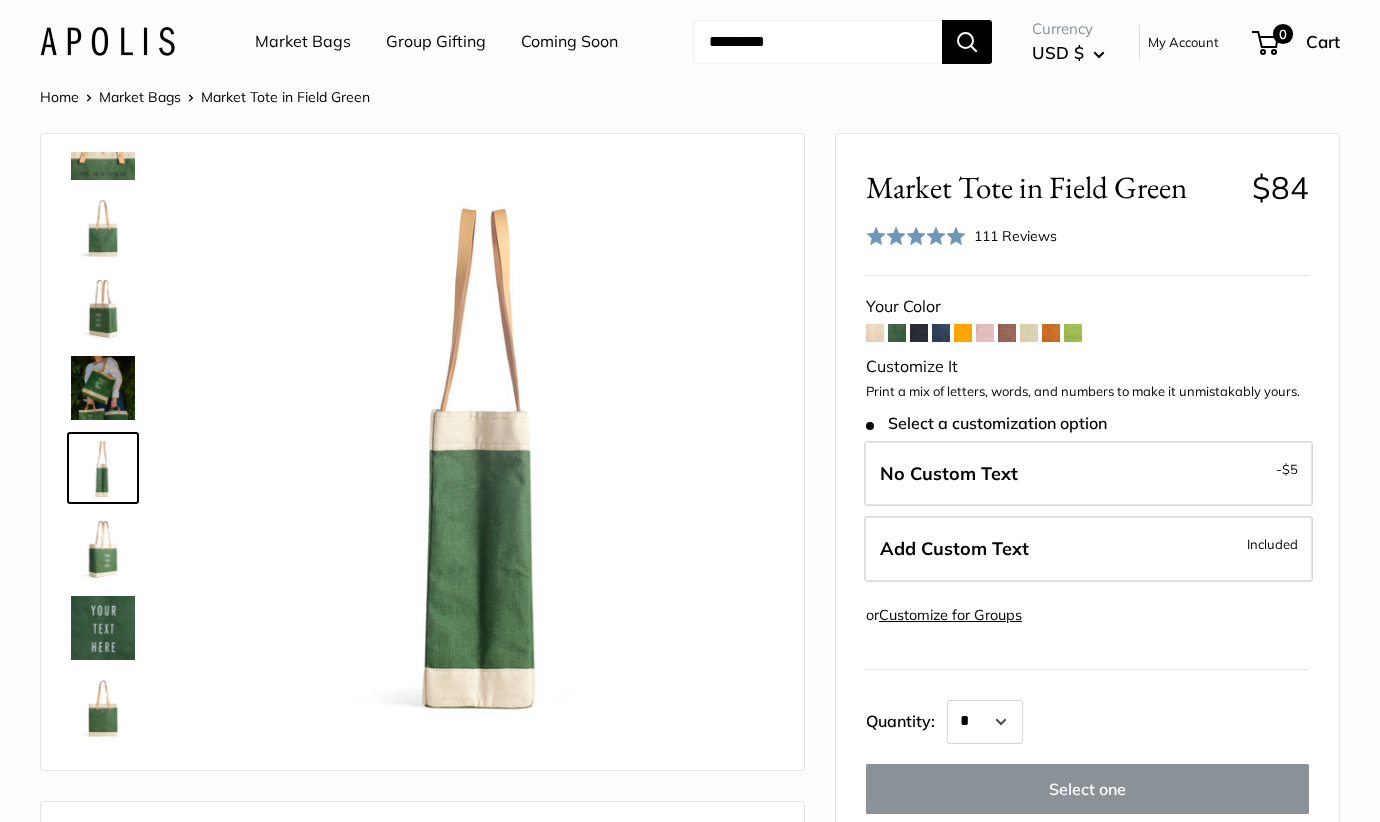 click at bounding box center [103, 548] 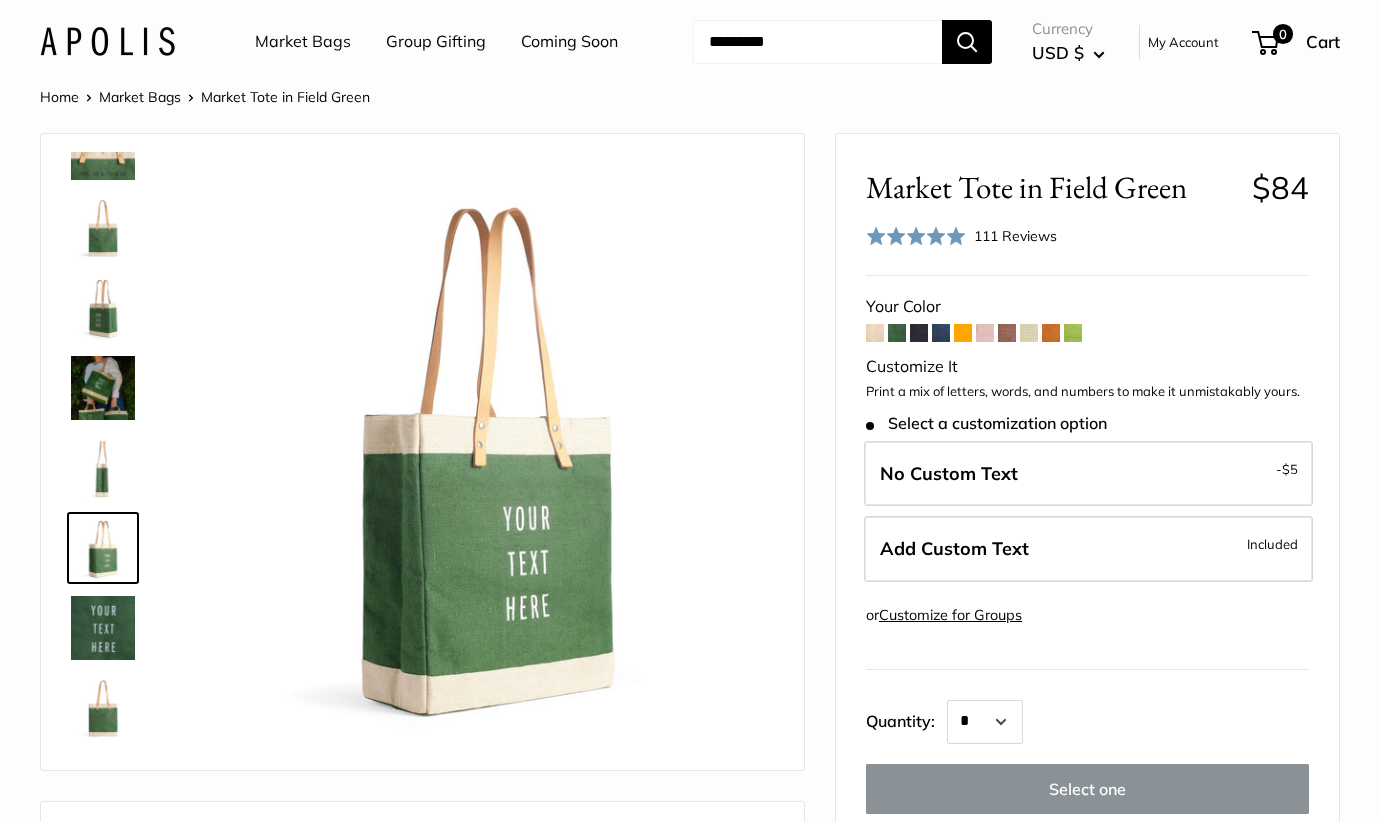 click at bounding box center [103, 628] 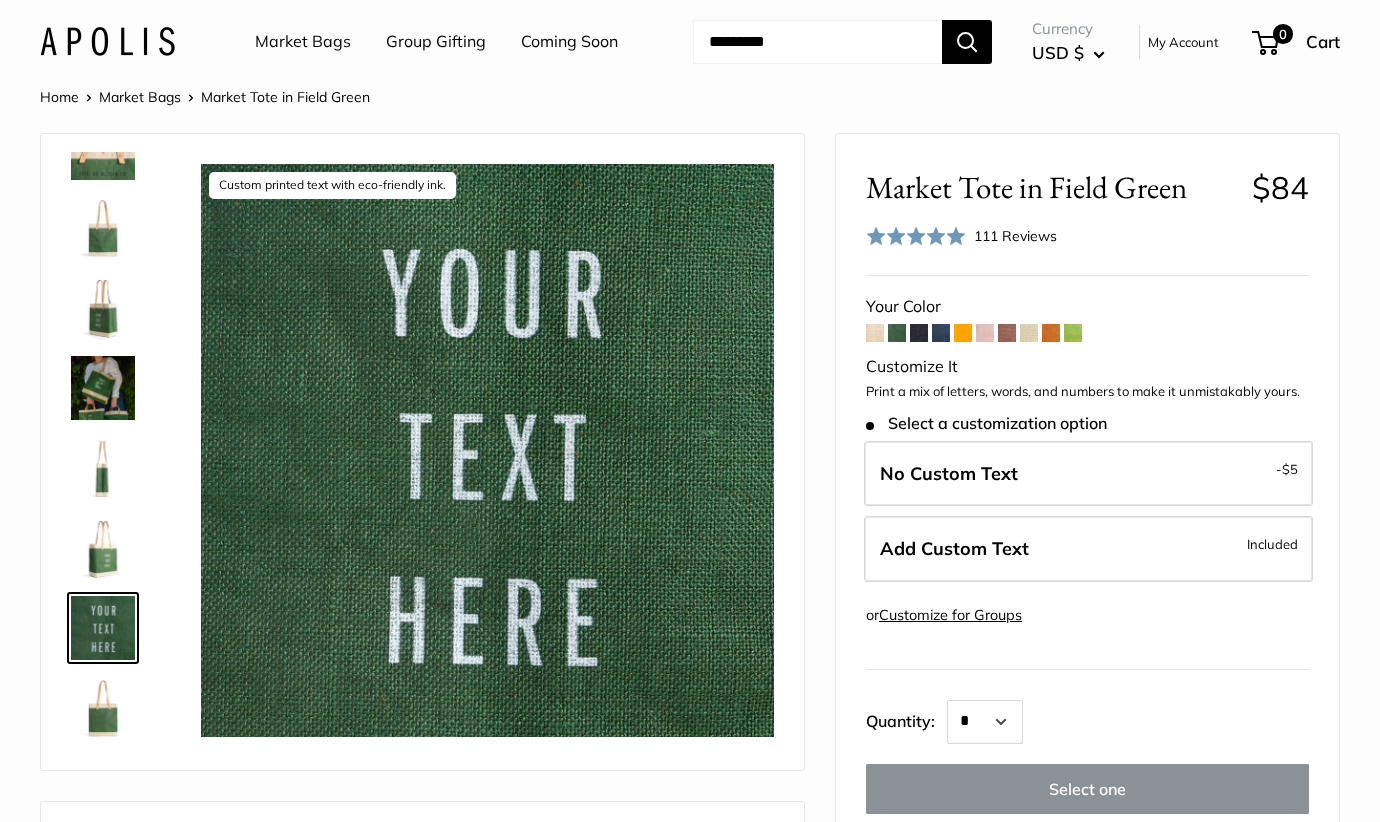 click at bounding box center [103, 708] 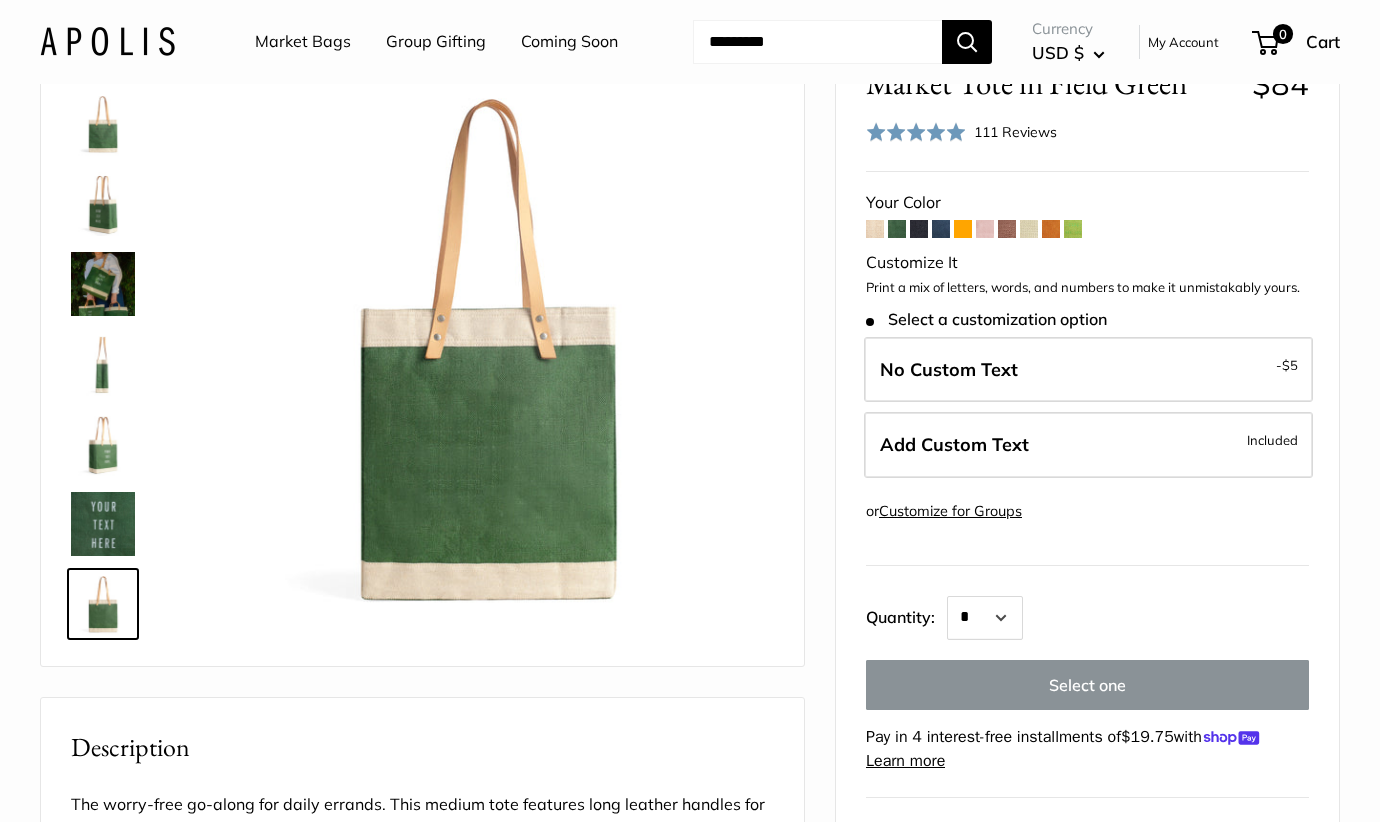 scroll, scrollTop: 84, scrollLeft: 0, axis: vertical 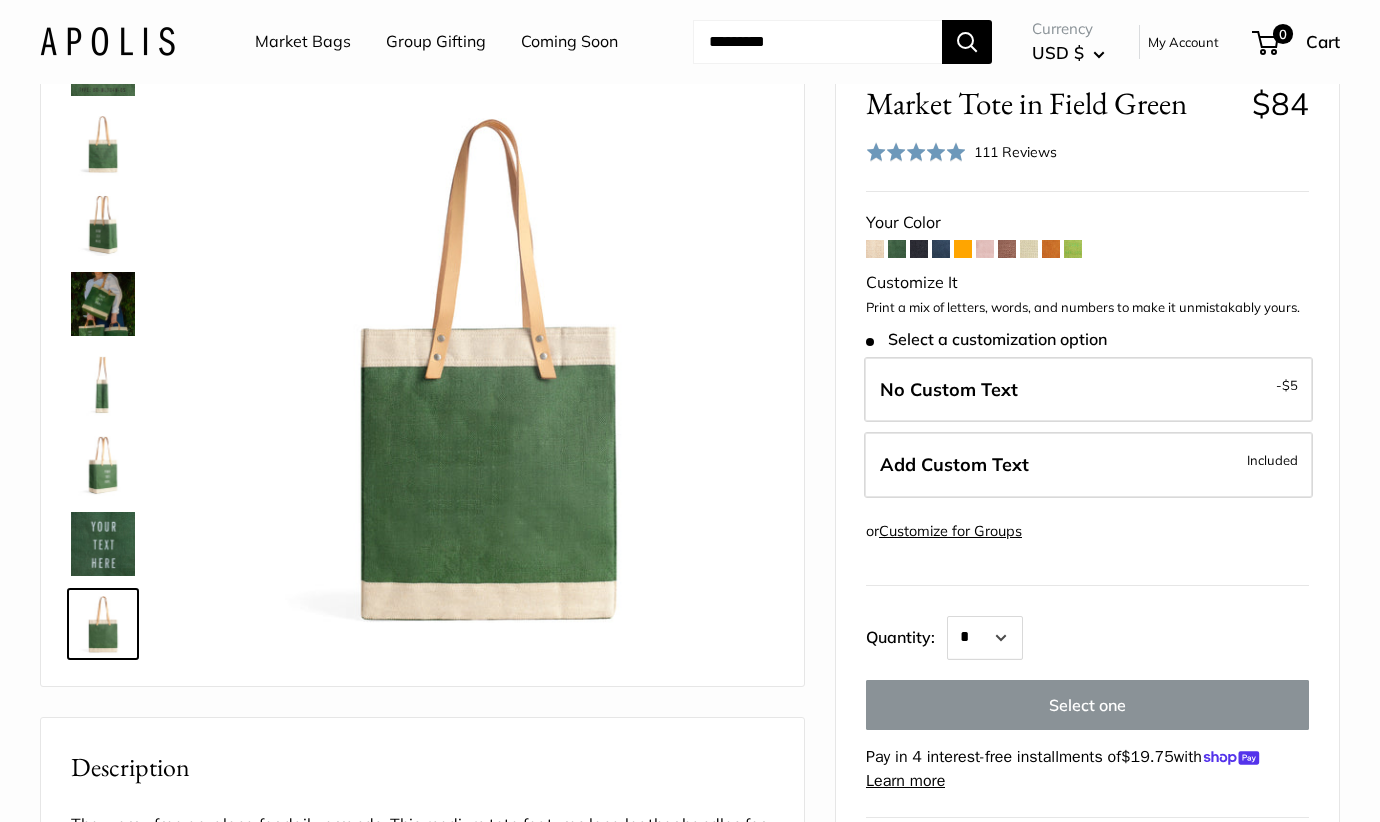 click at bounding box center (985, 249) 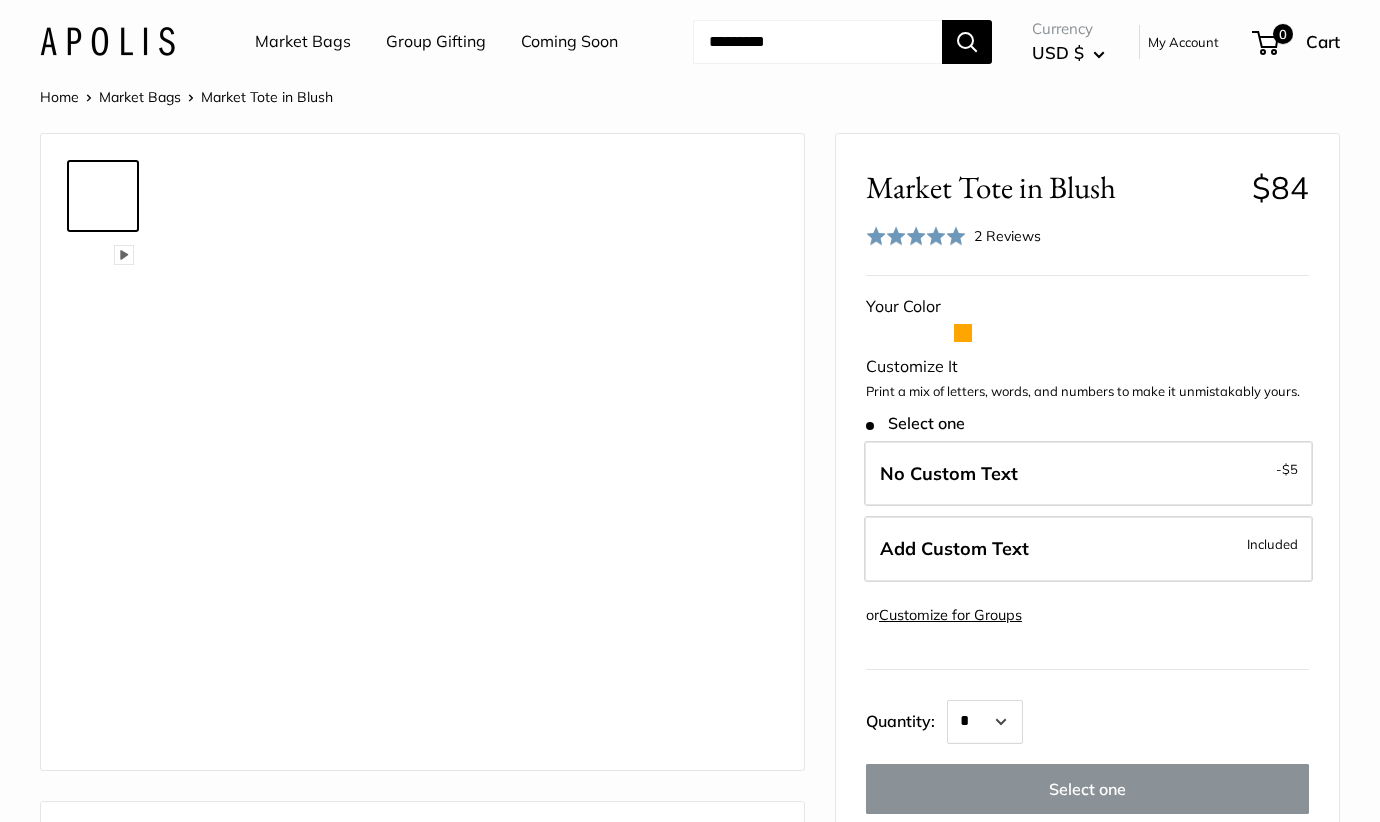 scroll, scrollTop: 0, scrollLeft: 0, axis: both 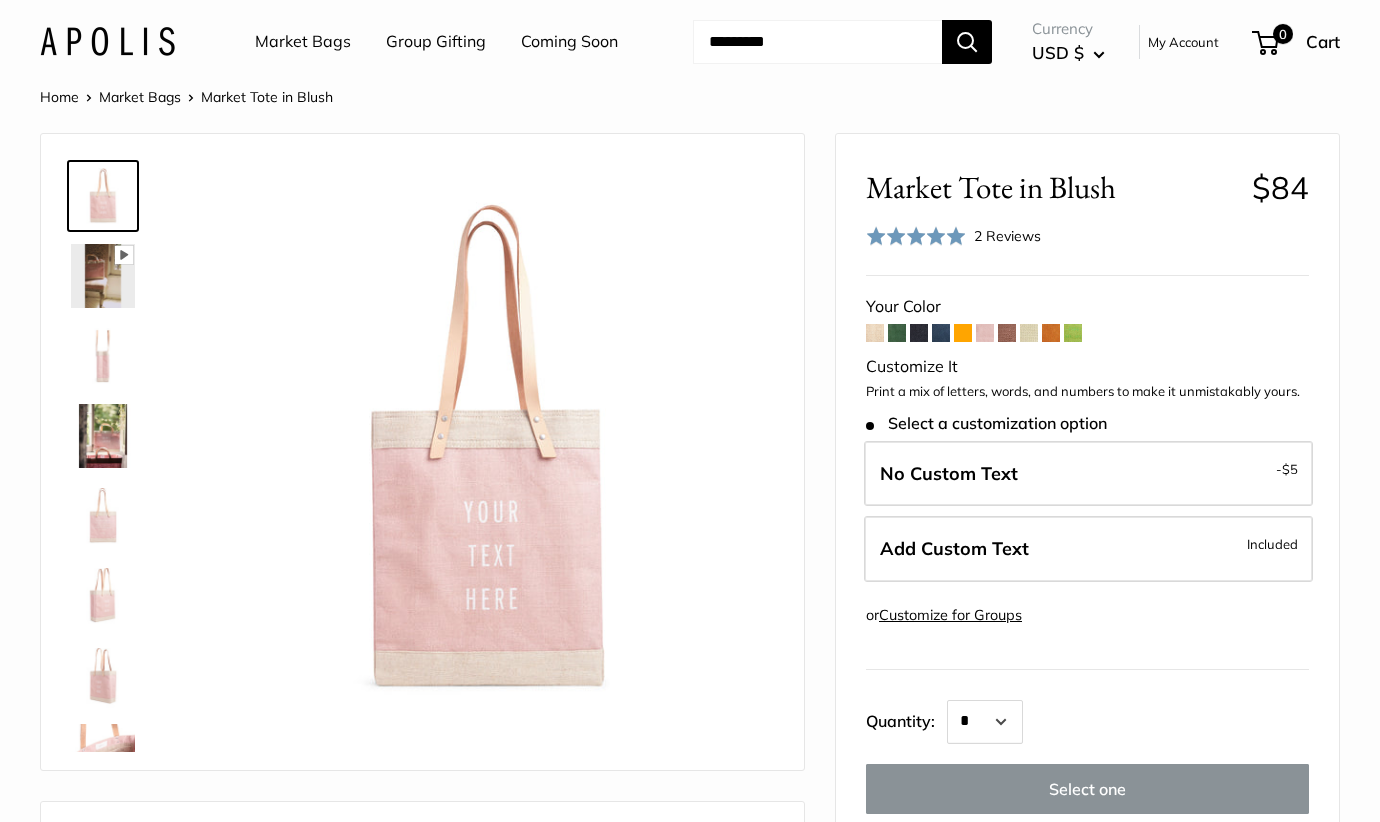 click at bounding box center [963, 333] 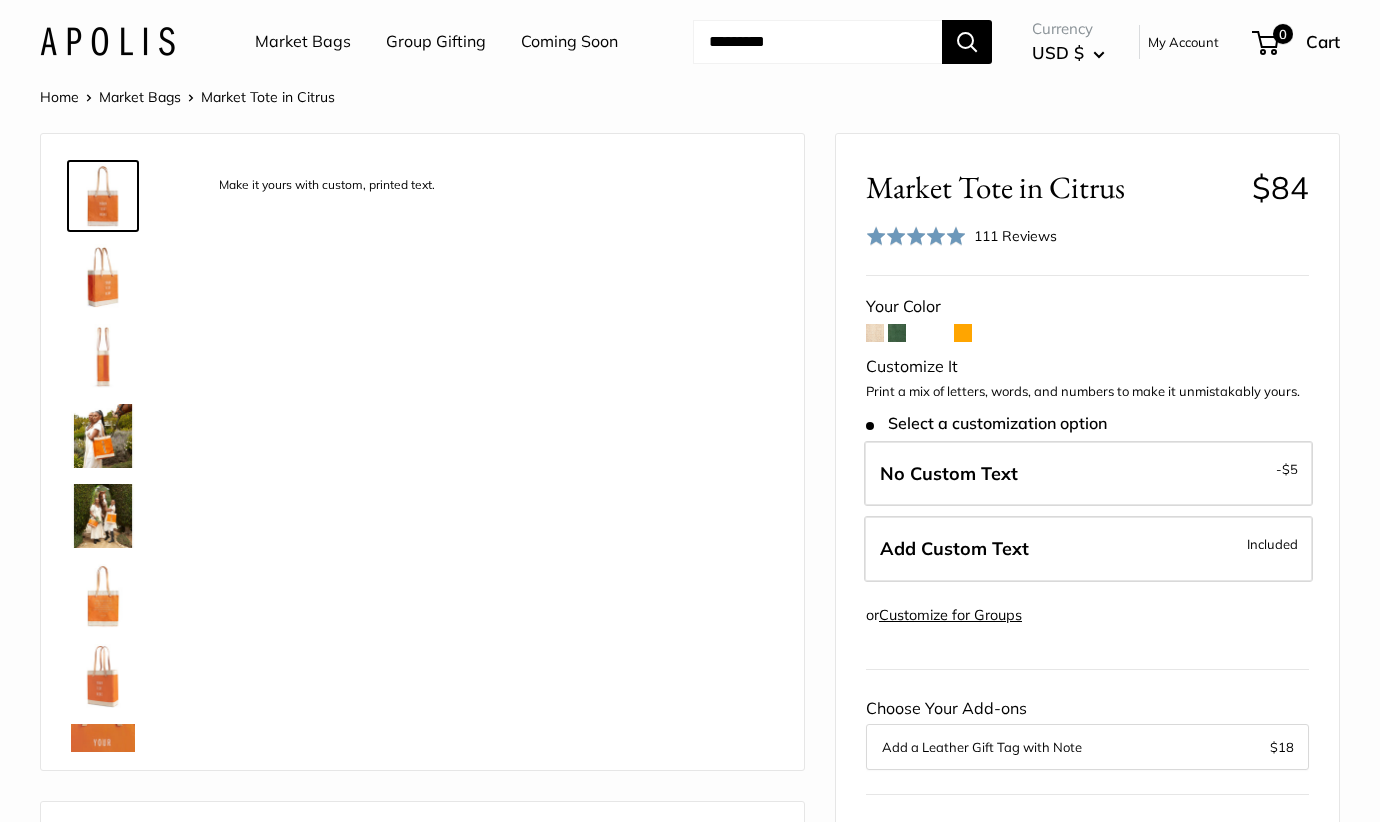 scroll, scrollTop: 0, scrollLeft: 0, axis: both 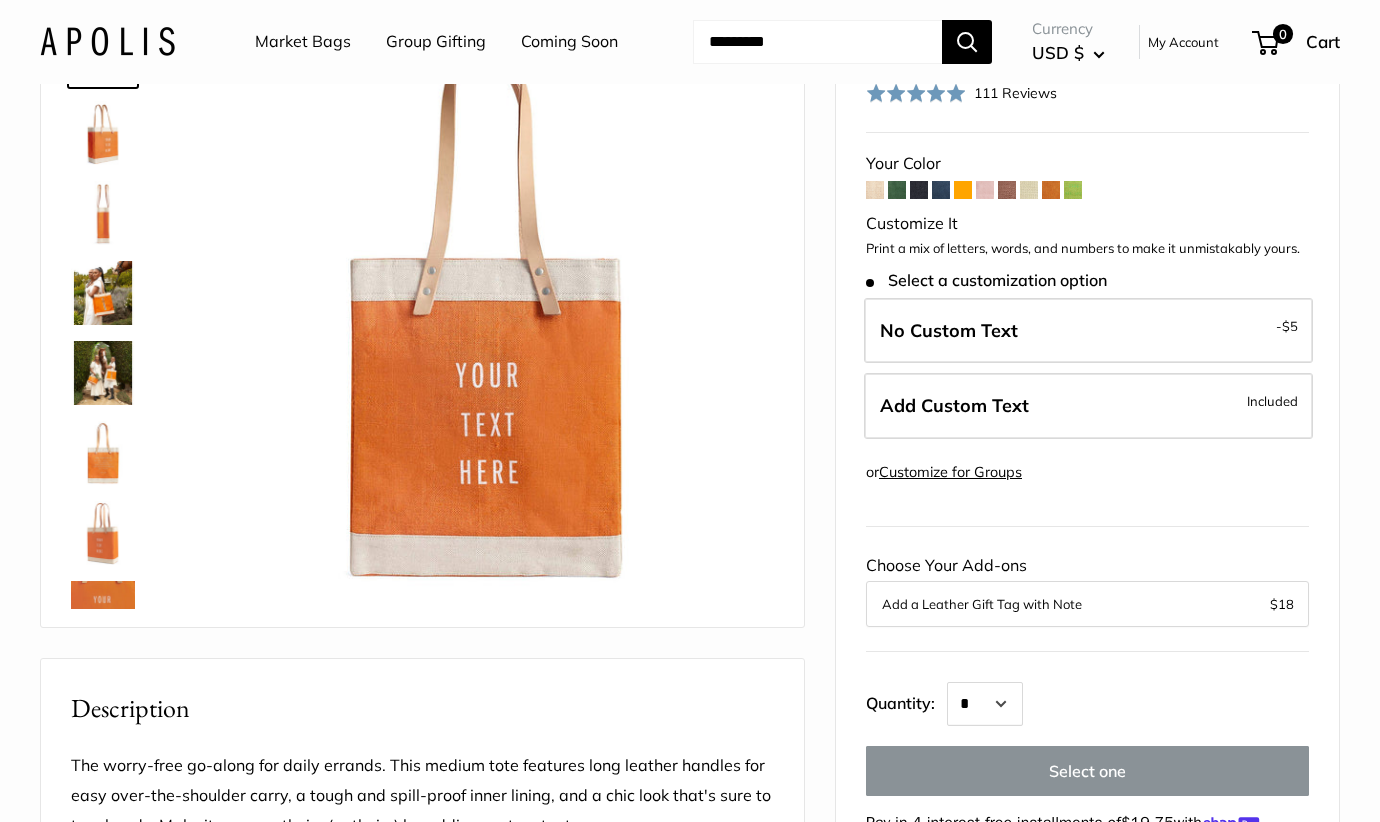 click at bounding box center [985, 190] 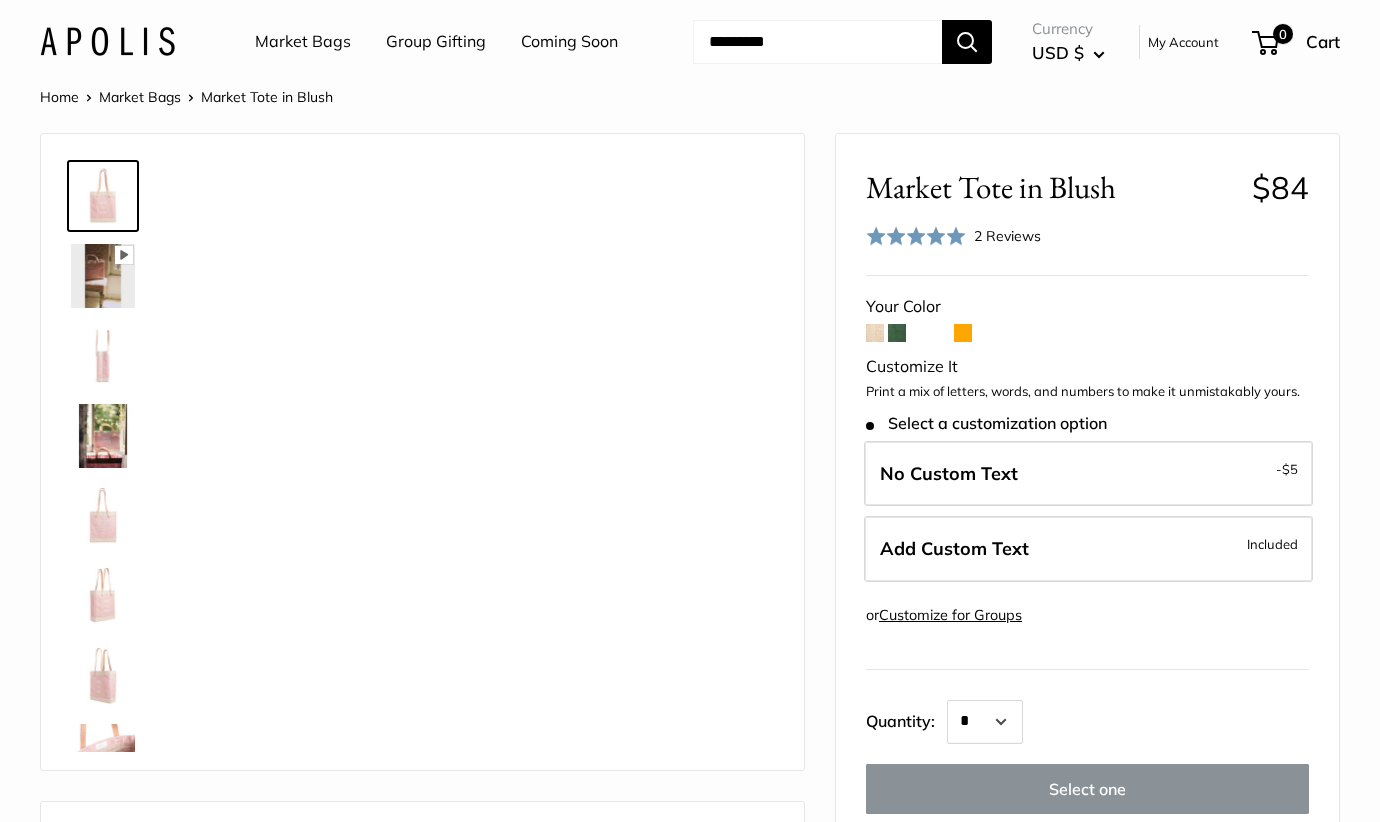 scroll, scrollTop: 0, scrollLeft: 0, axis: both 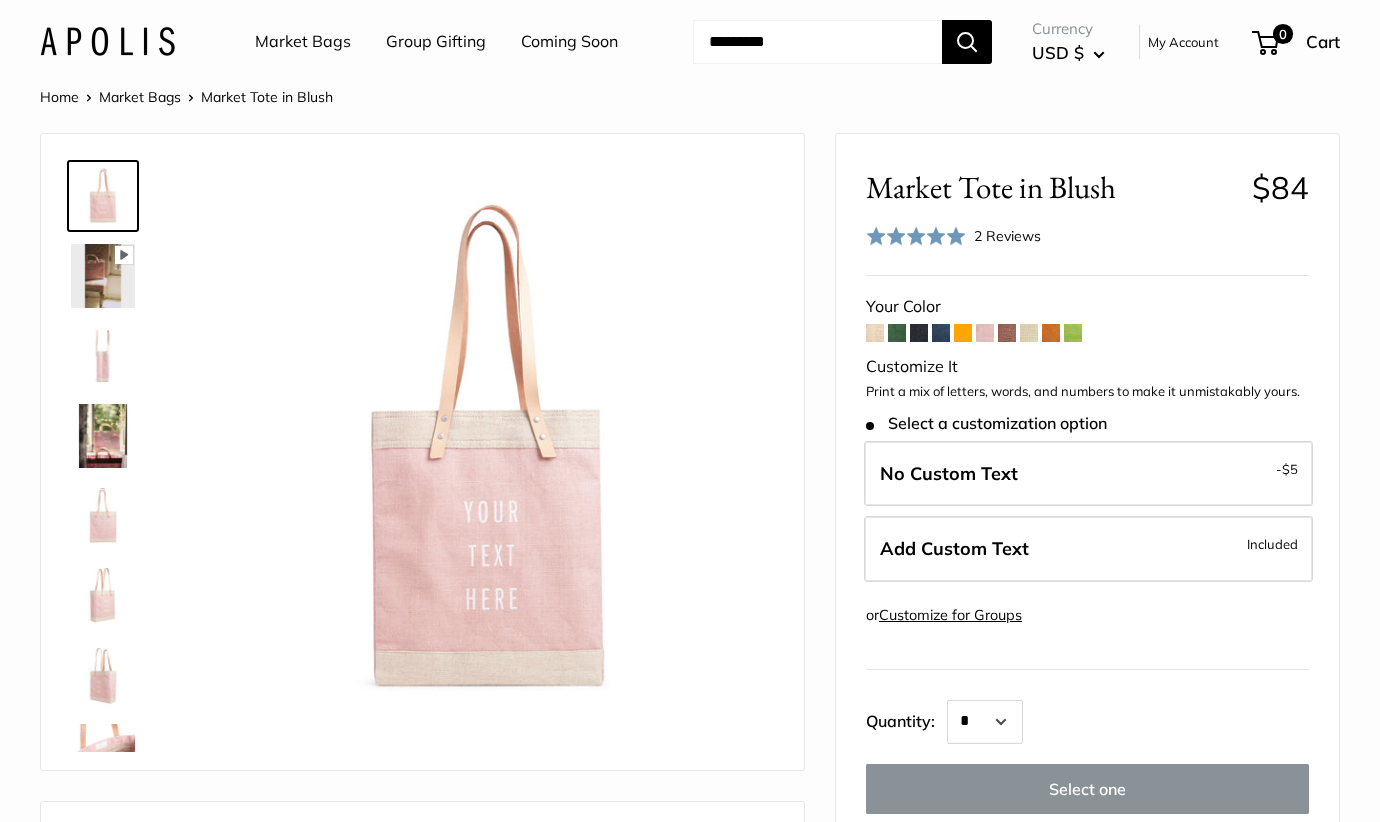 click at bounding box center [1073, 333] 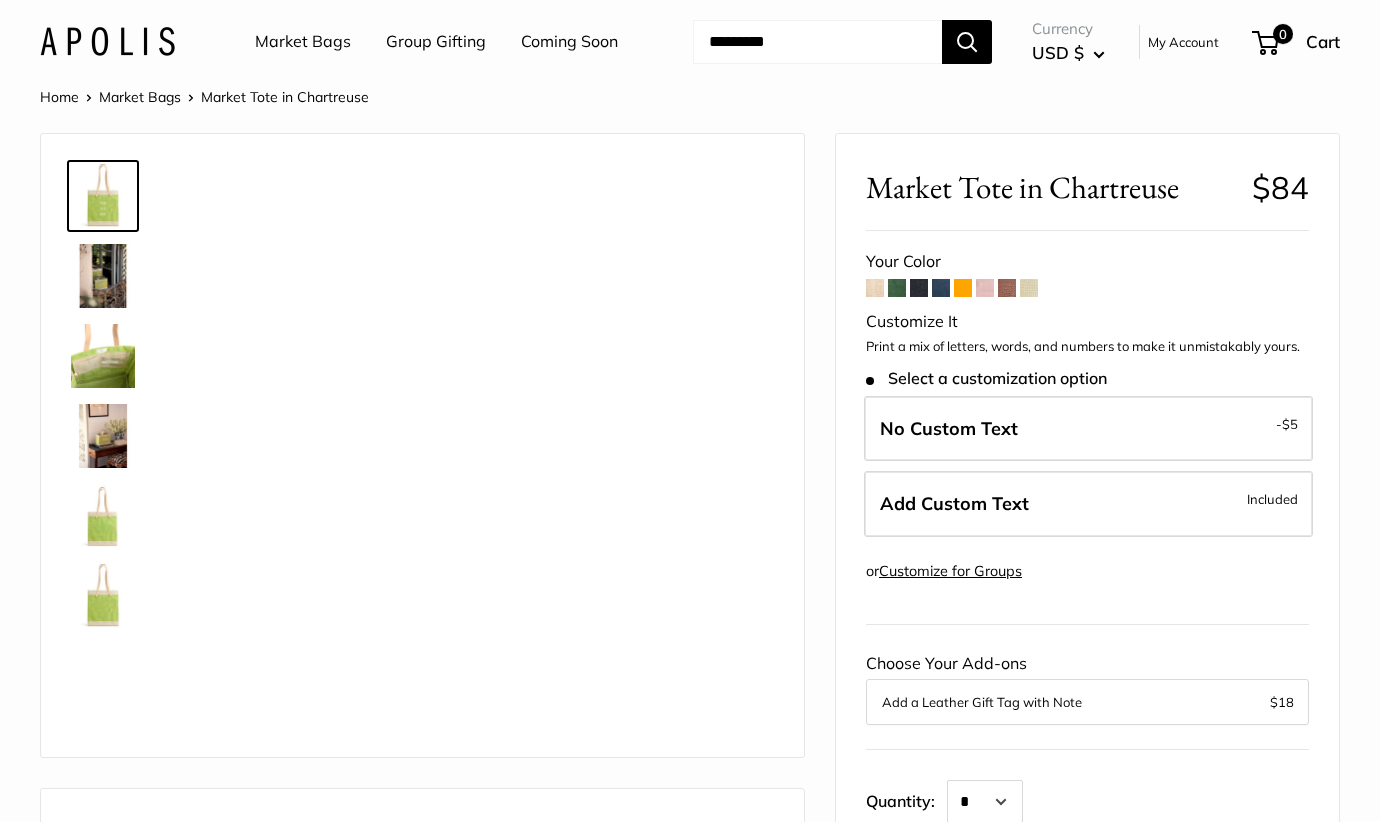 scroll, scrollTop: 0, scrollLeft: 0, axis: both 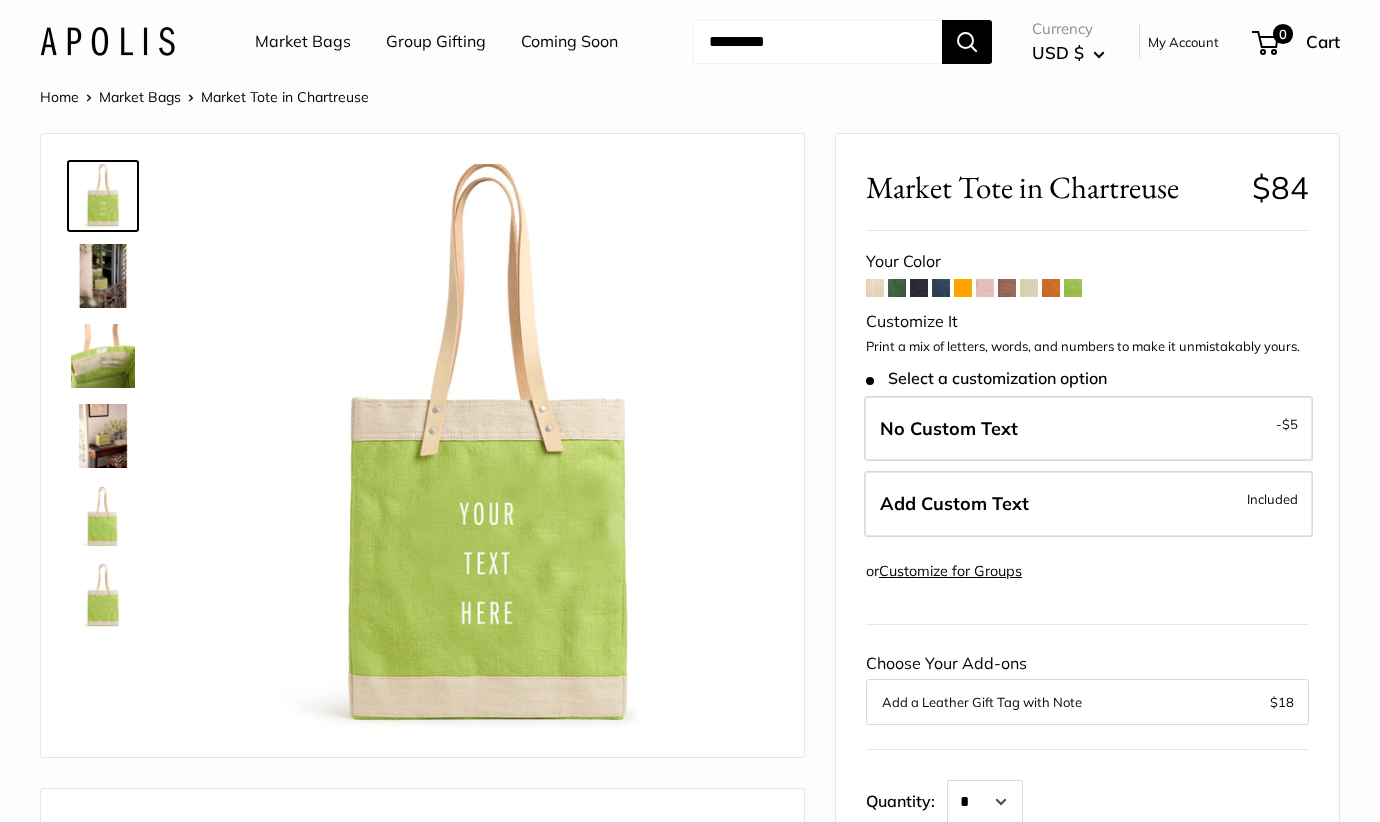click at bounding box center (1051, 288) 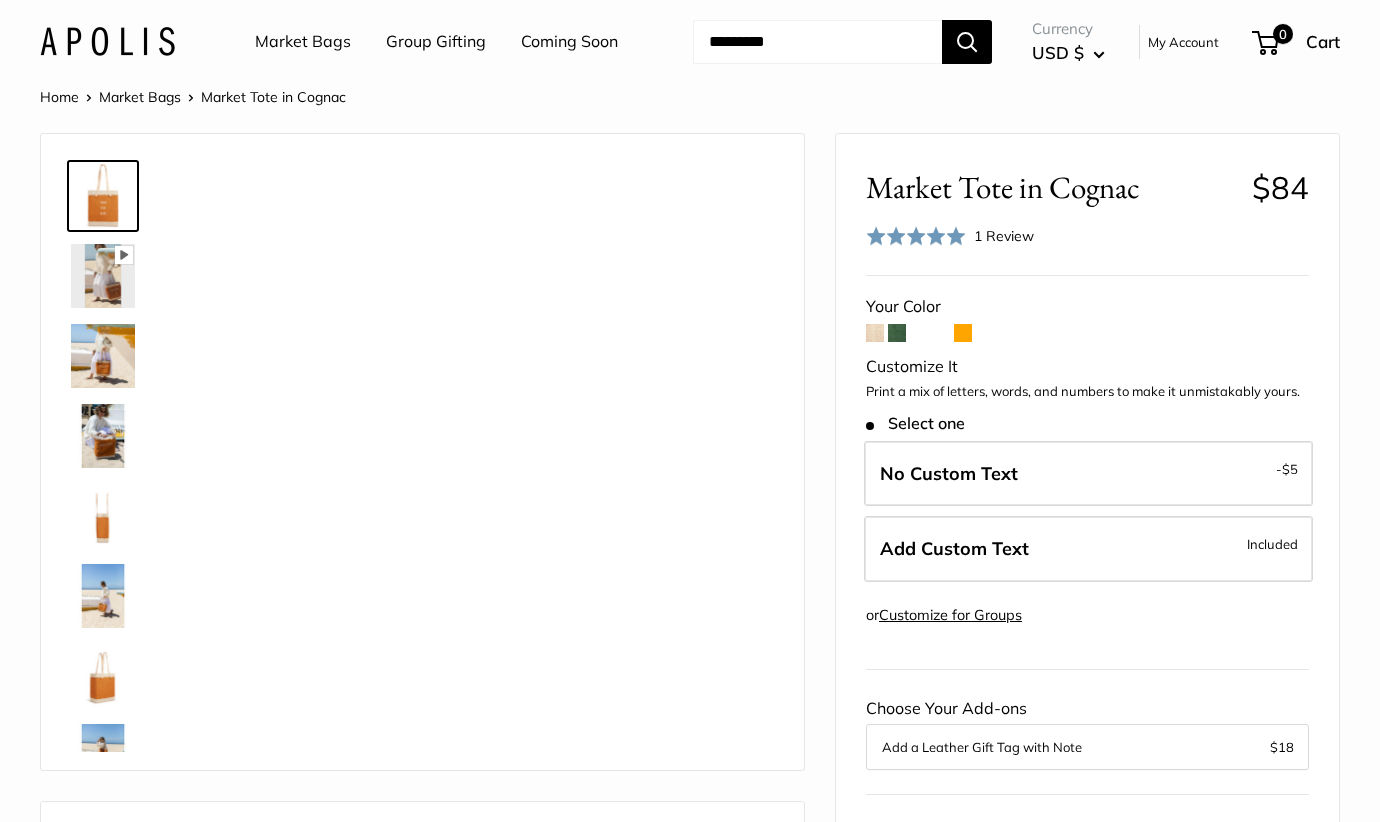 scroll, scrollTop: 0, scrollLeft: 0, axis: both 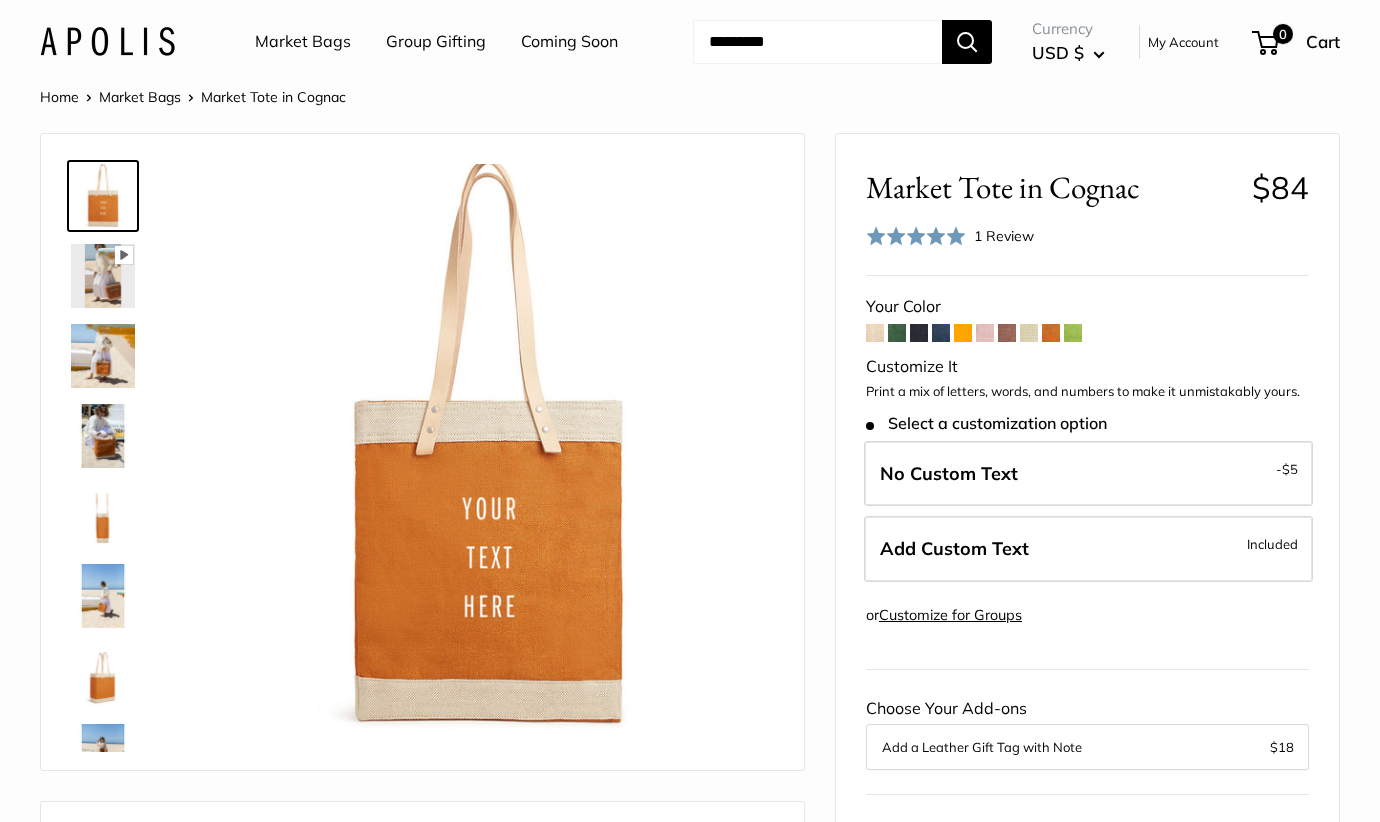 click at bounding box center (1029, 333) 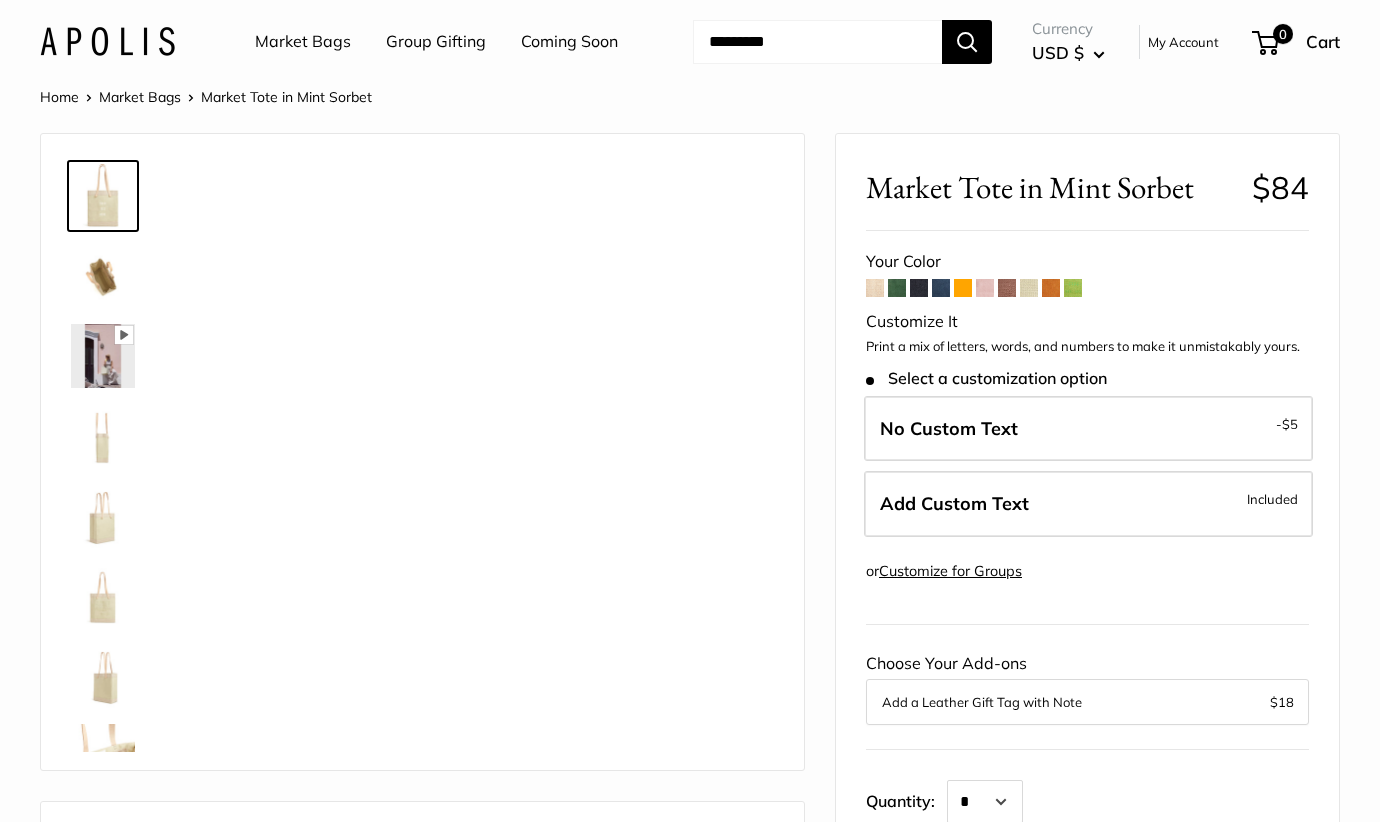 scroll, scrollTop: 0, scrollLeft: 0, axis: both 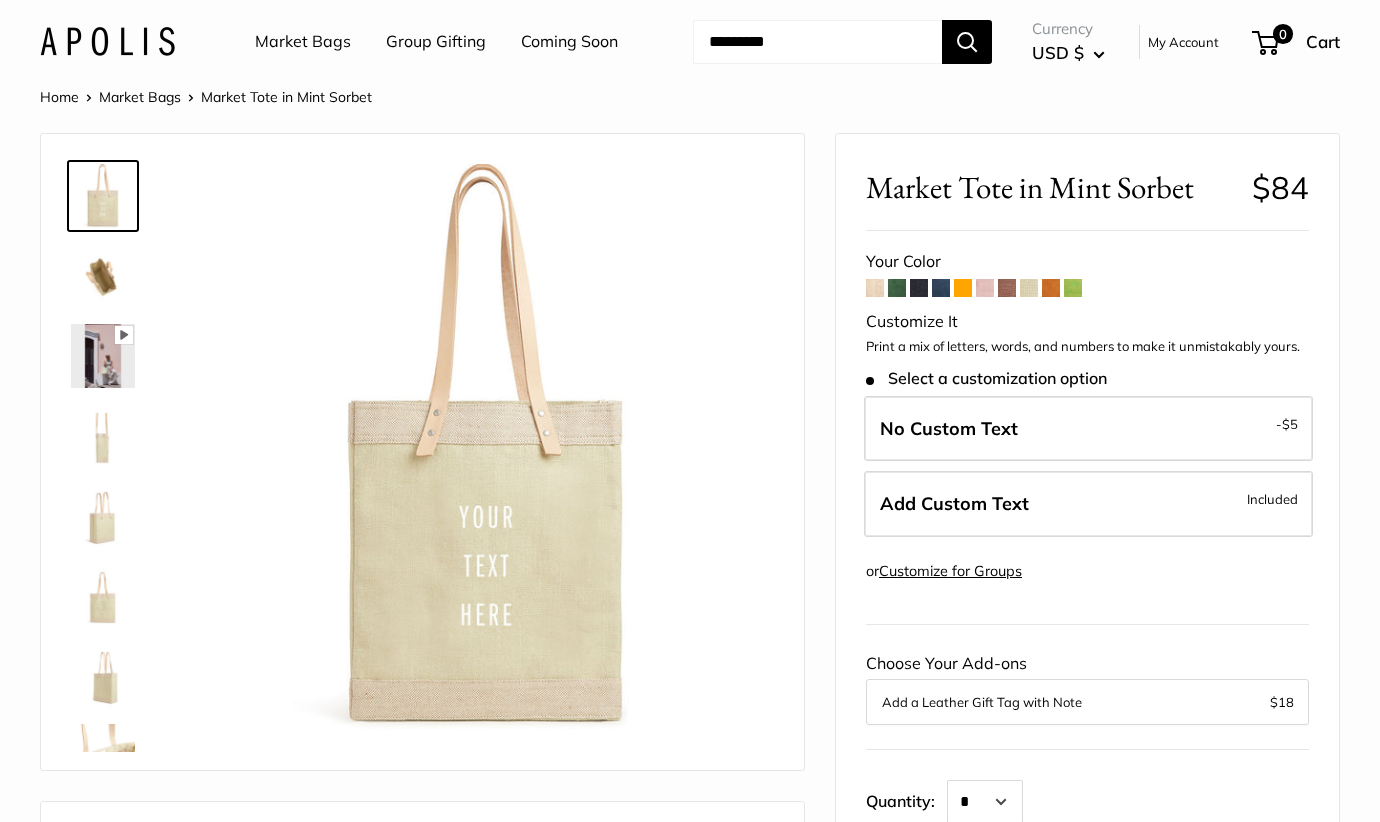 click at bounding box center [919, 288] 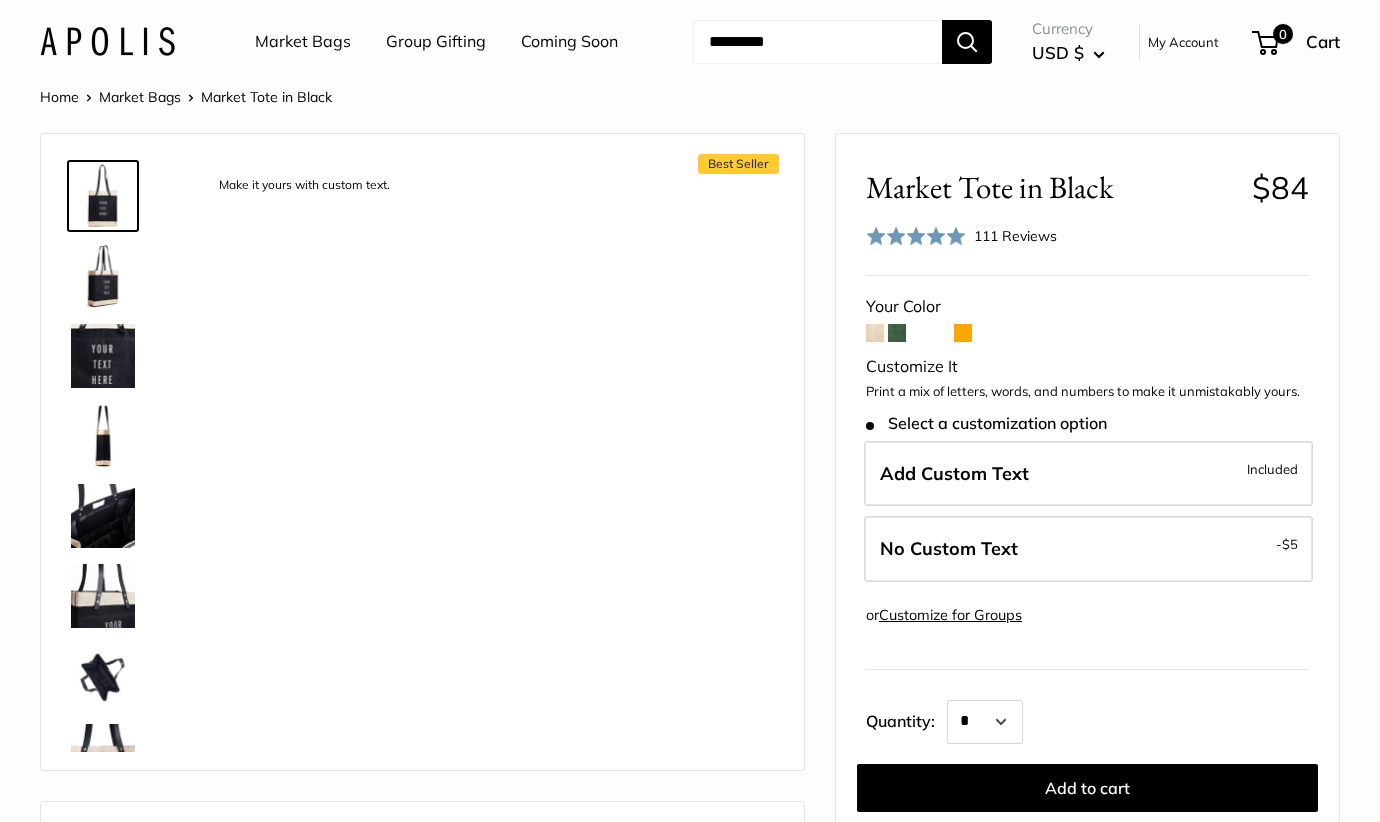 scroll, scrollTop: 0, scrollLeft: 0, axis: both 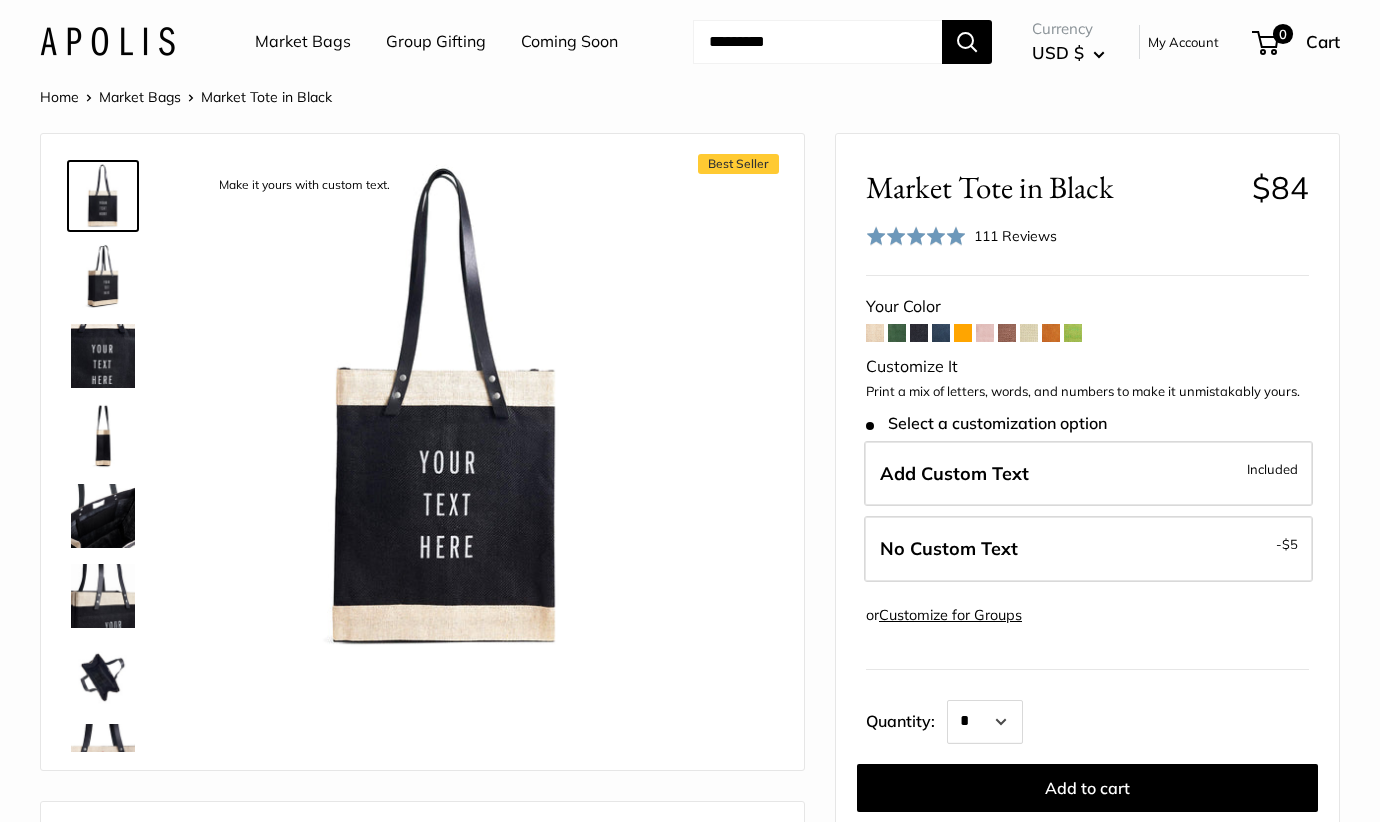 click at bounding box center [875, 333] 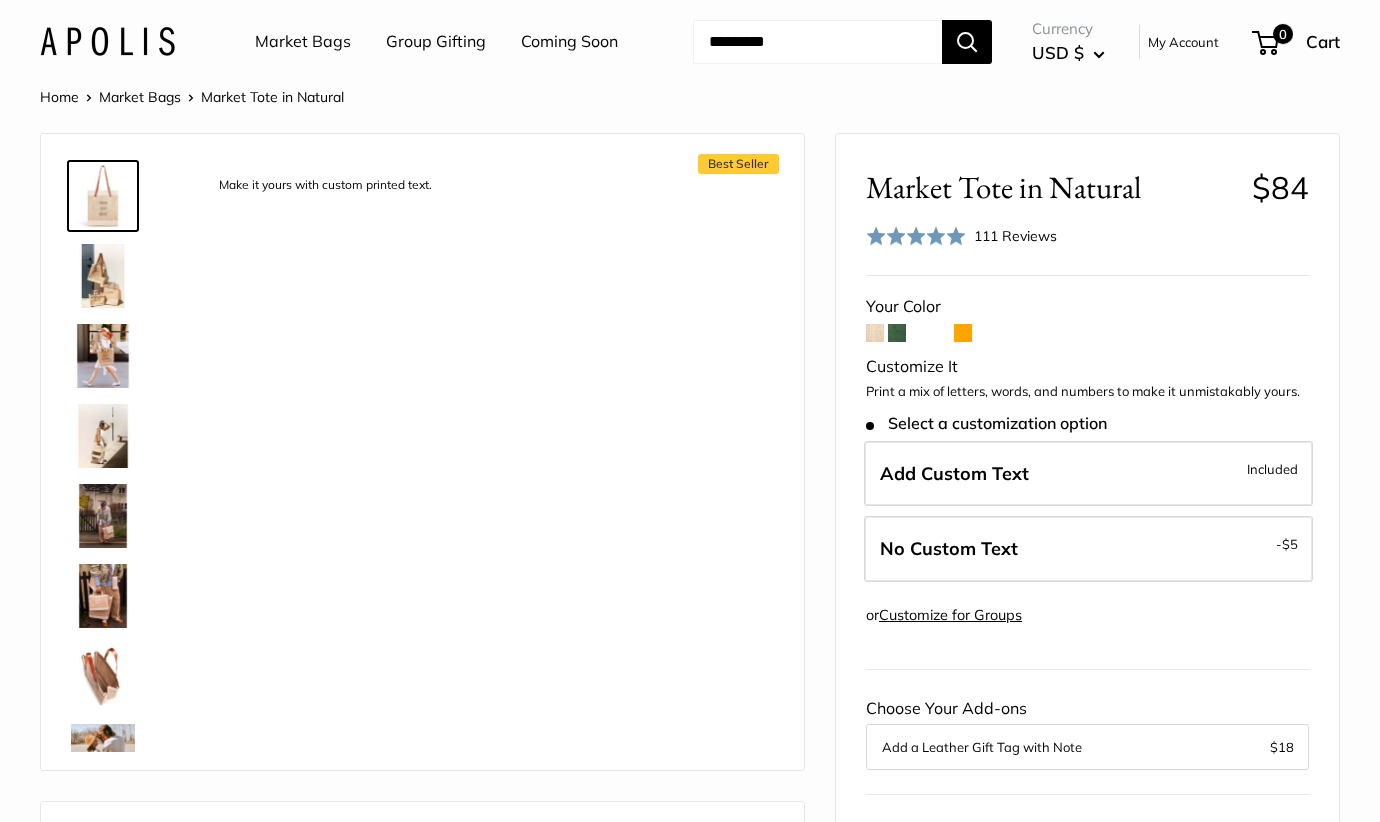 scroll, scrollTop: 0, scrollLeft: 0, axis: both 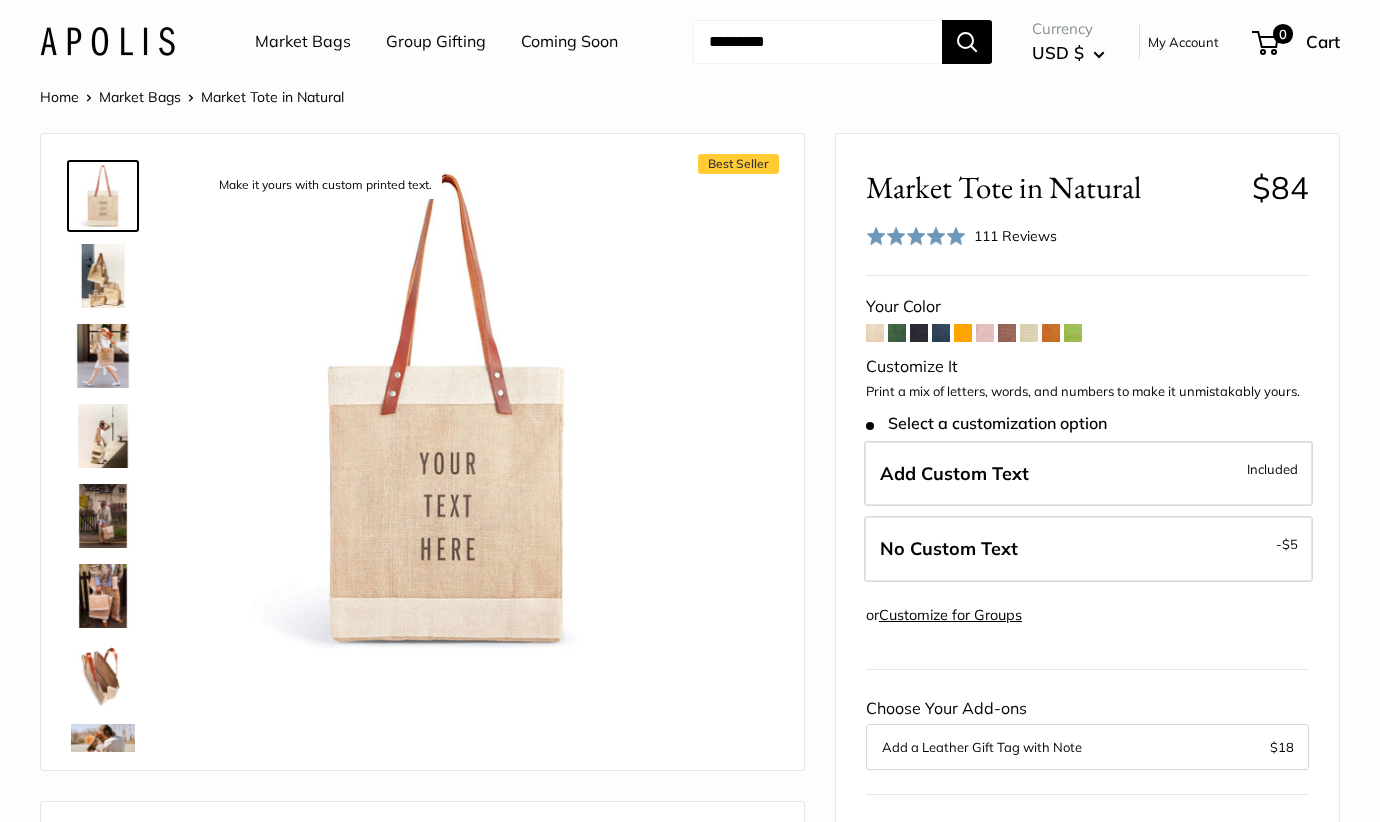 click at bounding box center [941, 333] 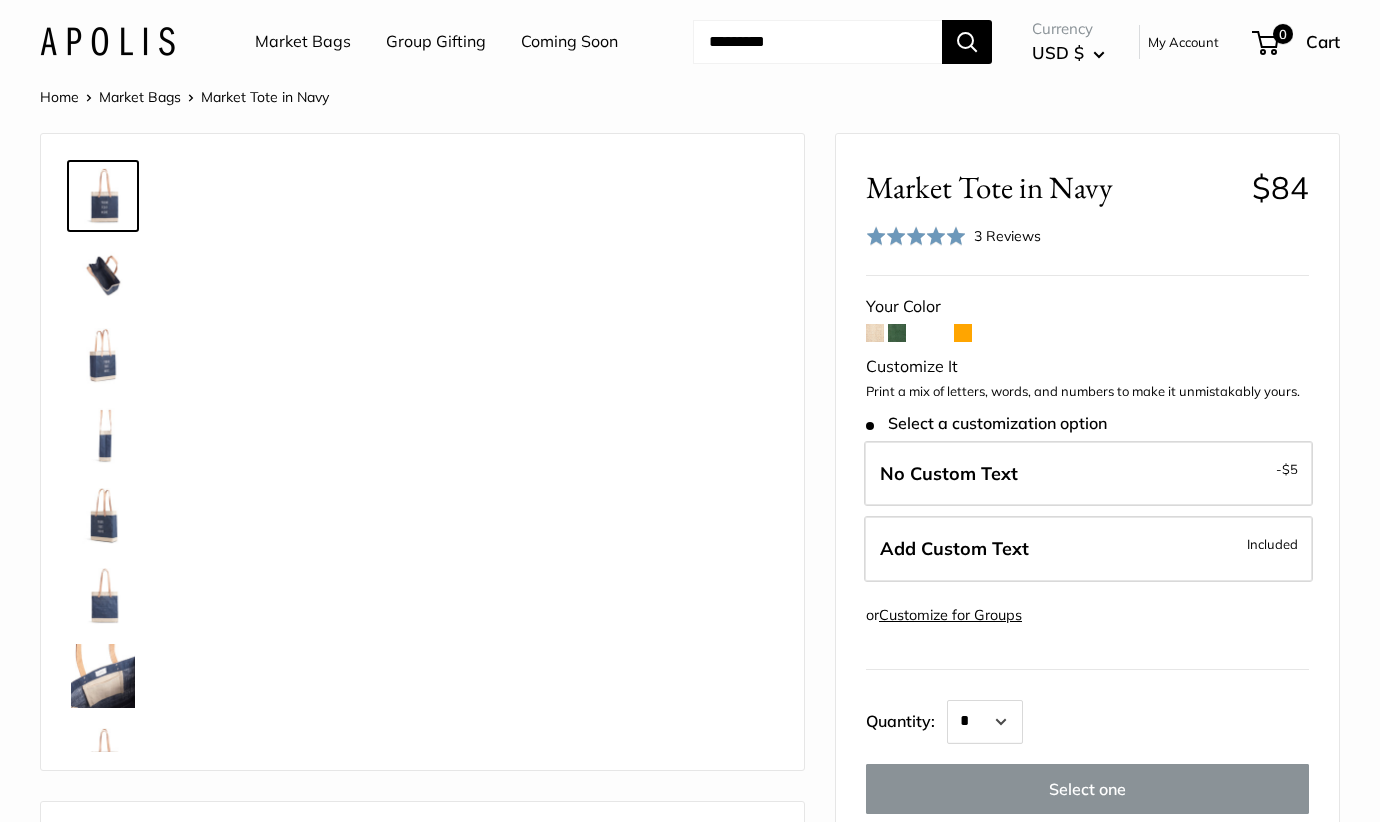 scroll, scrollTop: 0, scrollLeft: 0, axis: both 